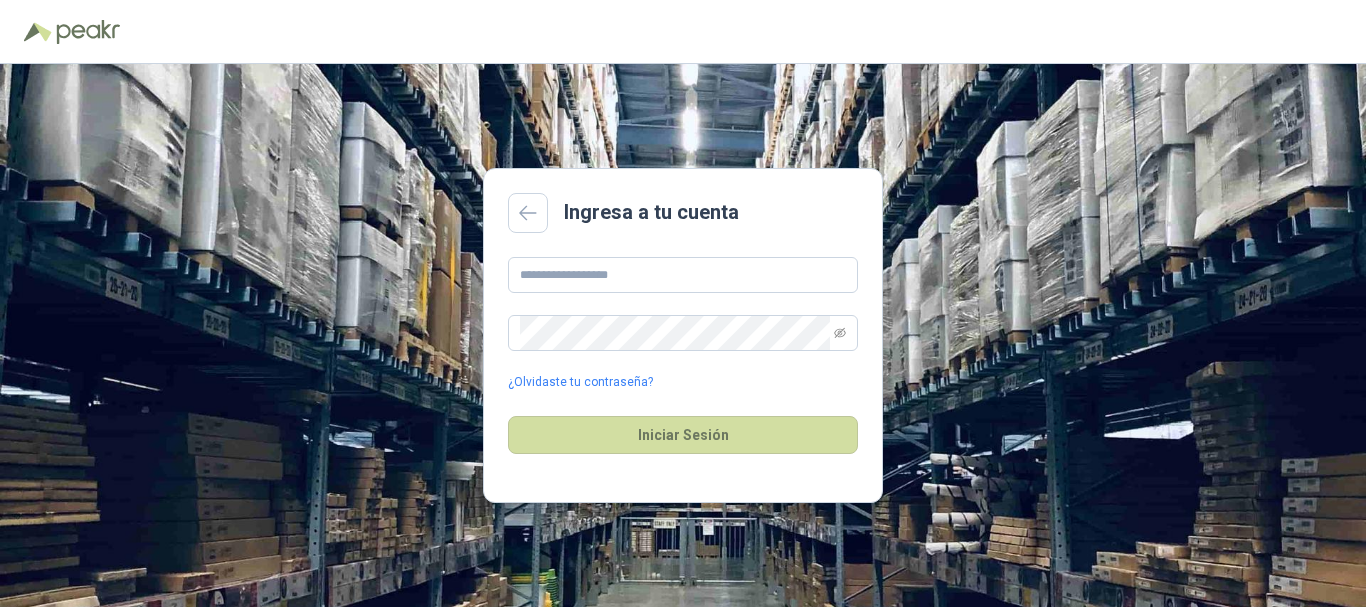 scroll, scrollTop: 0, scrollLeft: 0, axis: both 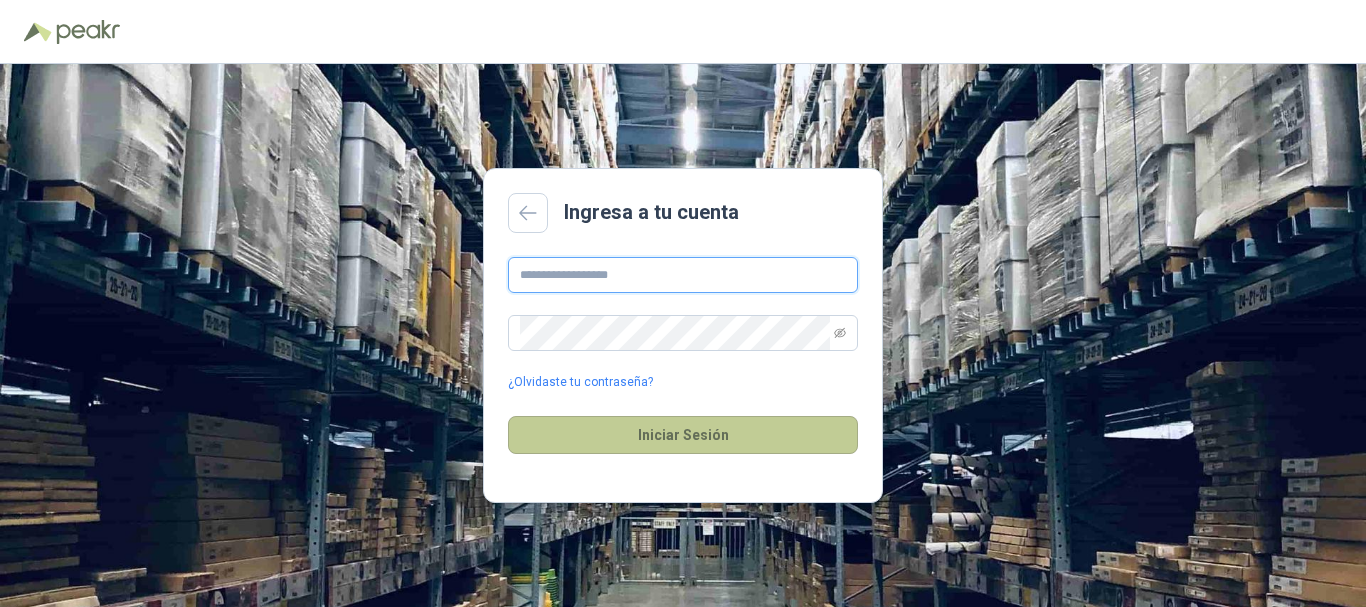 type on "**********" 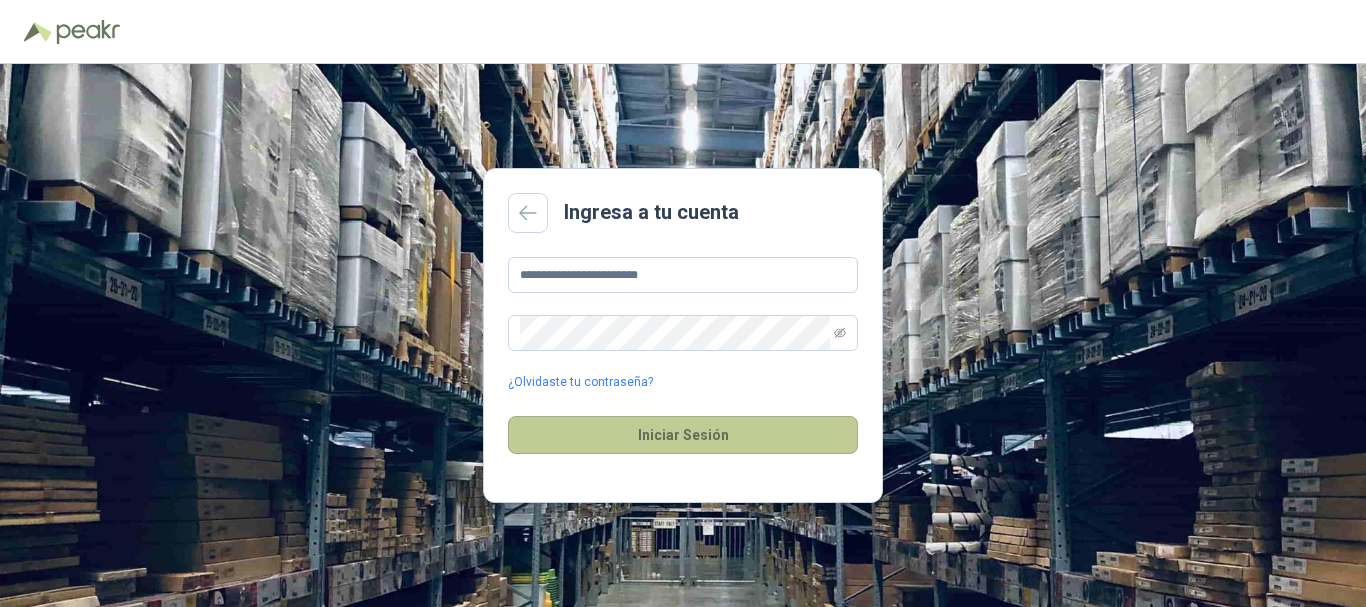 click on "Iniciar Sesión" at bounding box center (683, 435) 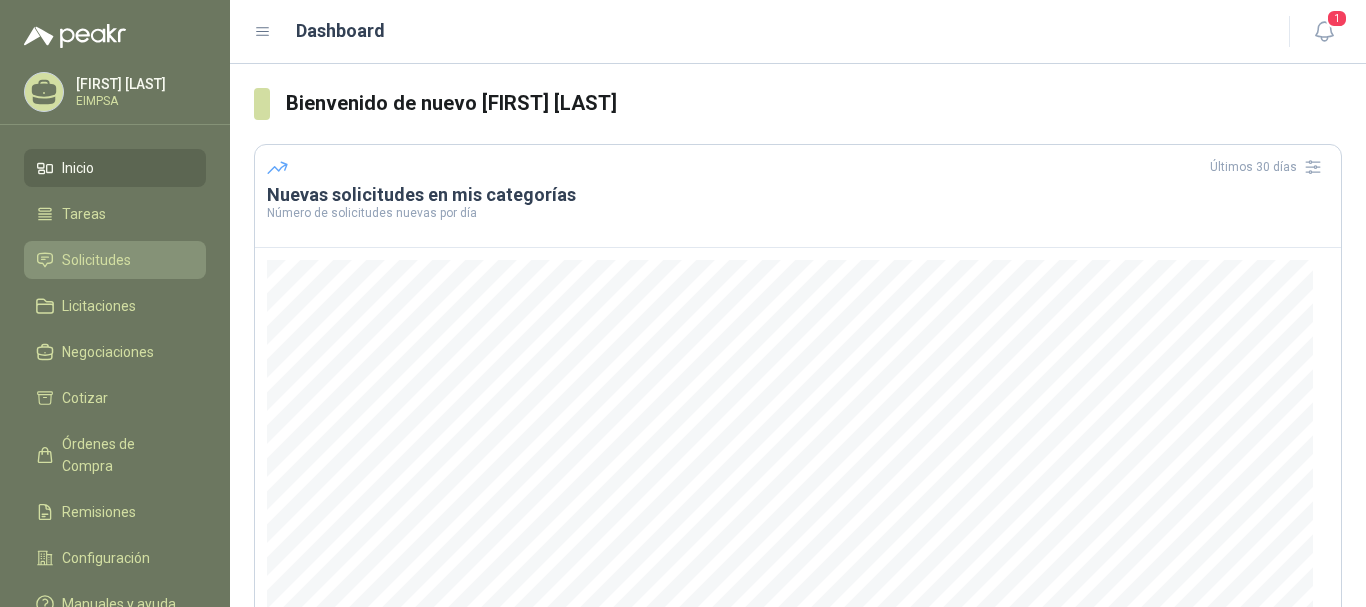 click on "Solicitudes" at bounding box center [115, 260] 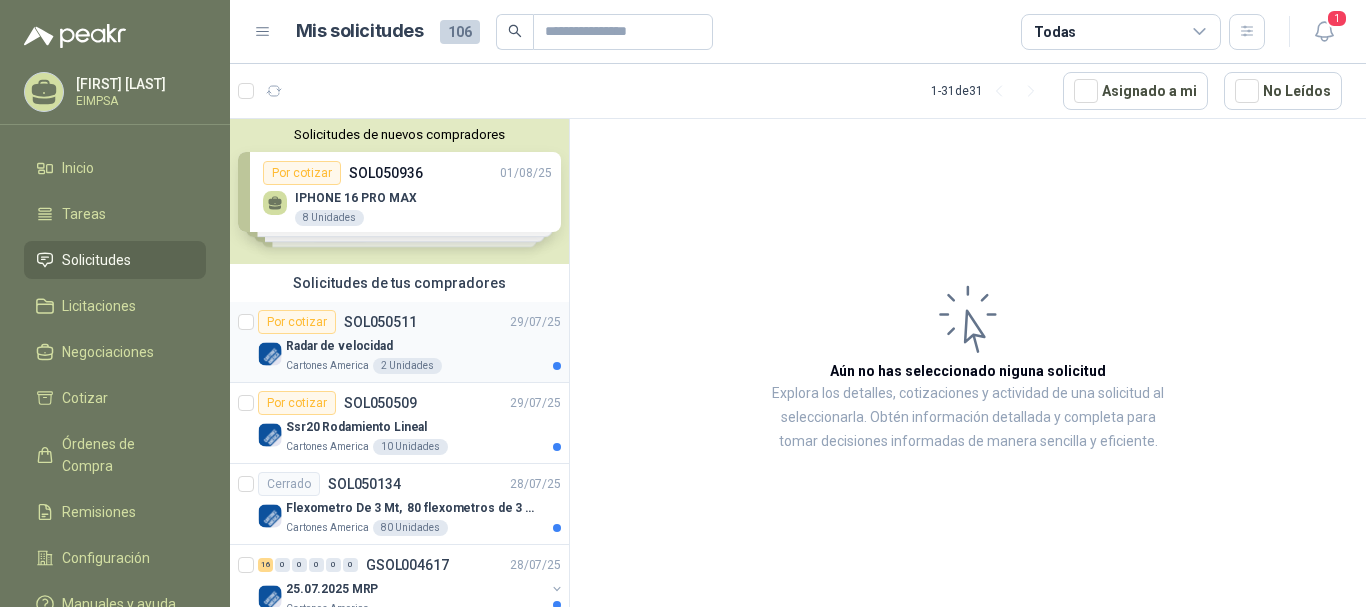 click on "Radar de velocidad" at bounding box center (423, 346) 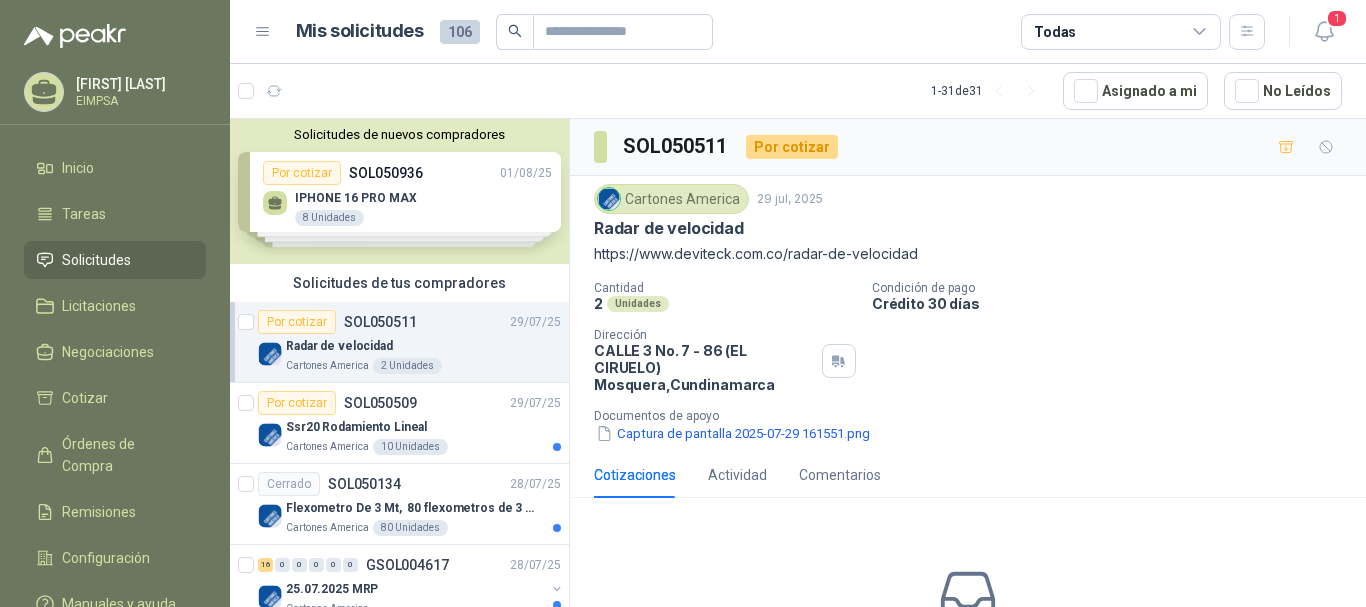 click on "2   Unidades" at bounding box center (407, 366) 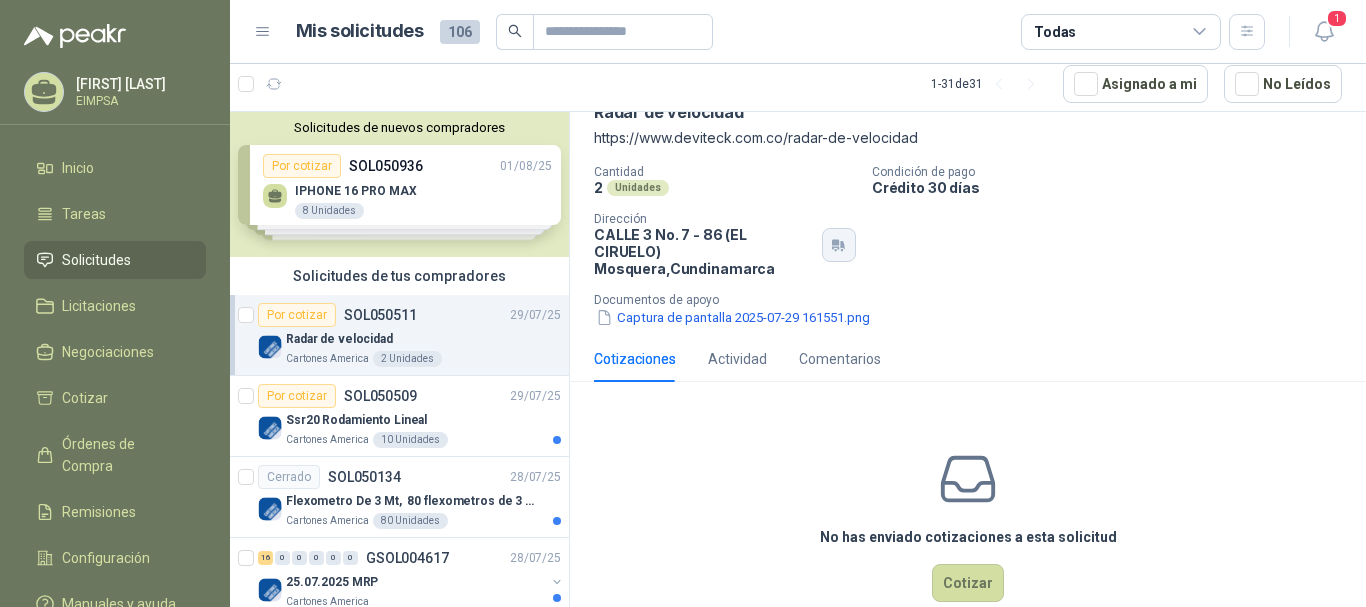 scroll, scrollTop: 155, scrollLeft: 0, axis: vertical 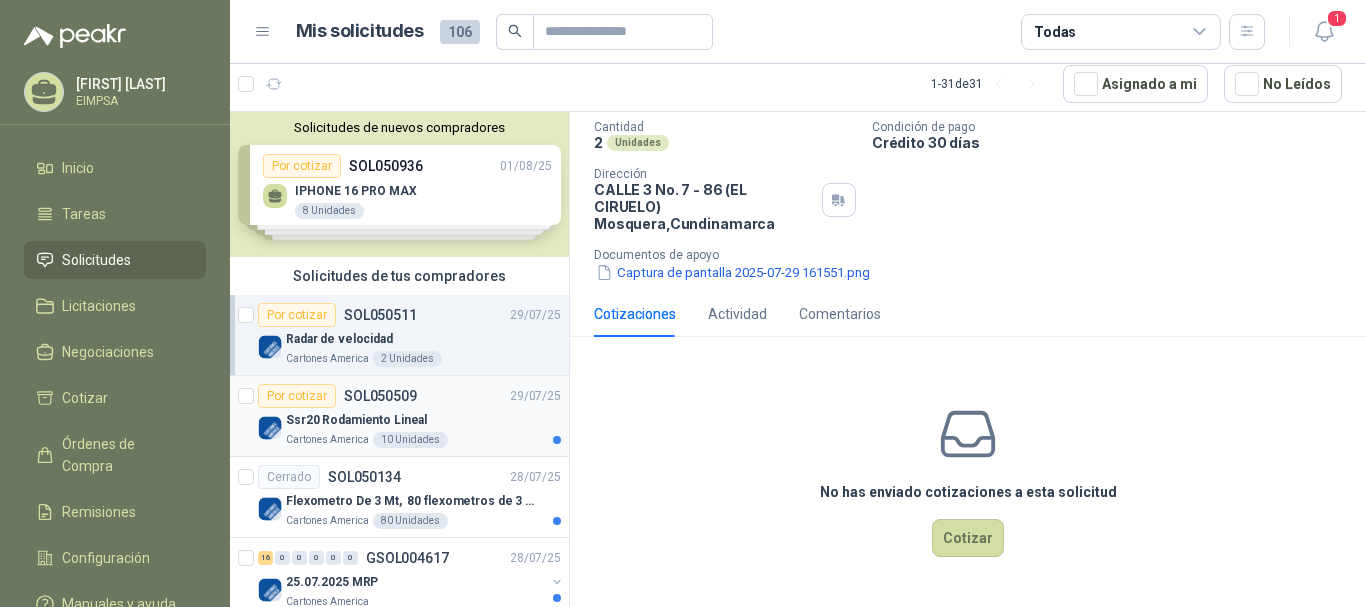 click on "Ssr20 Rodamiento Lineal" at bounding box center (356, 420) 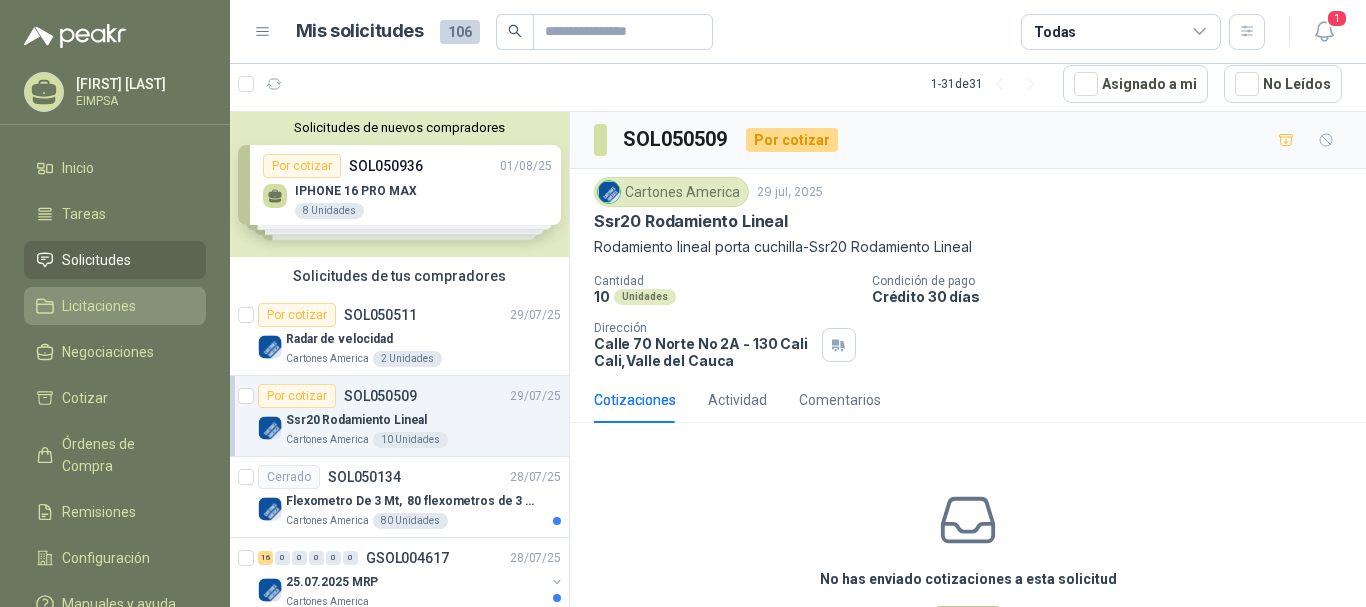 click on "Licitaciones" at bounding box center [99, 306] 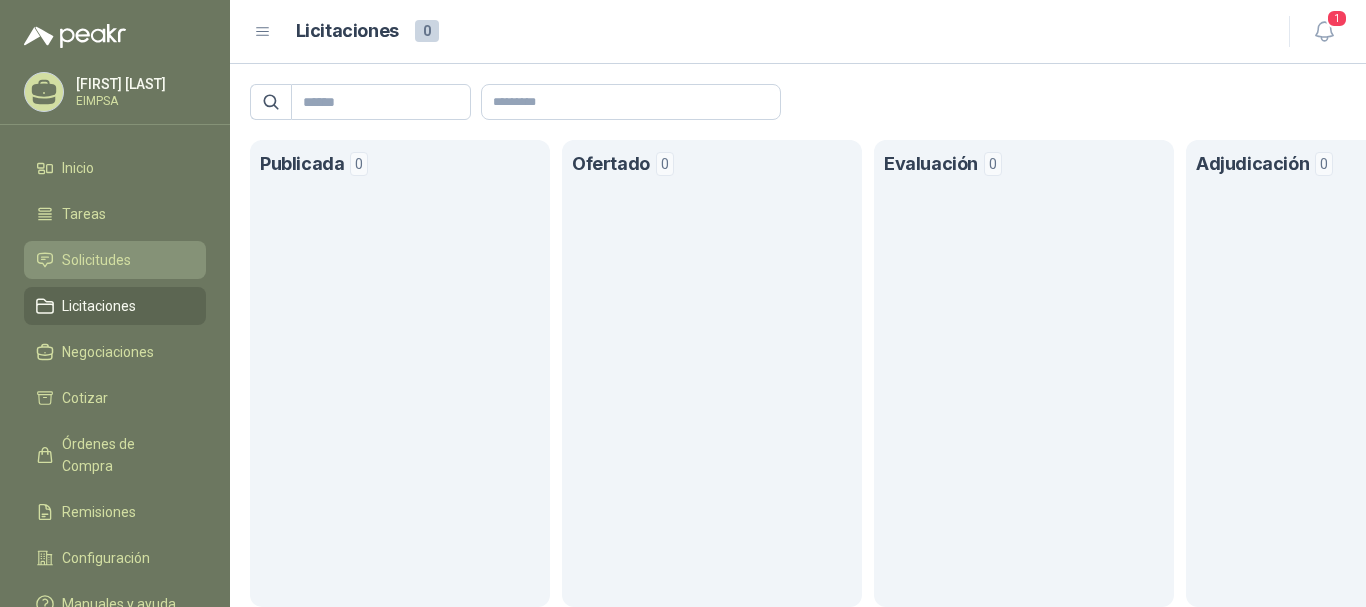 click on "Solicitudes" at bounding box center (96, 260) 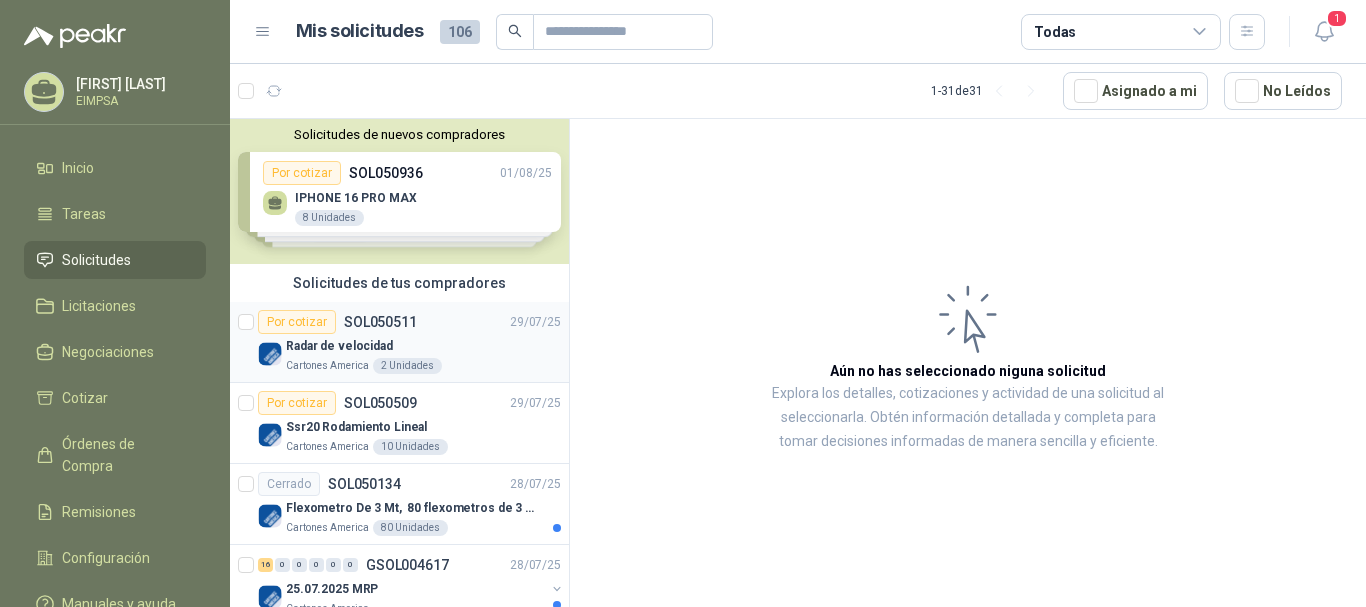 click on "Por cotizar" at bounding box center (297, 322) 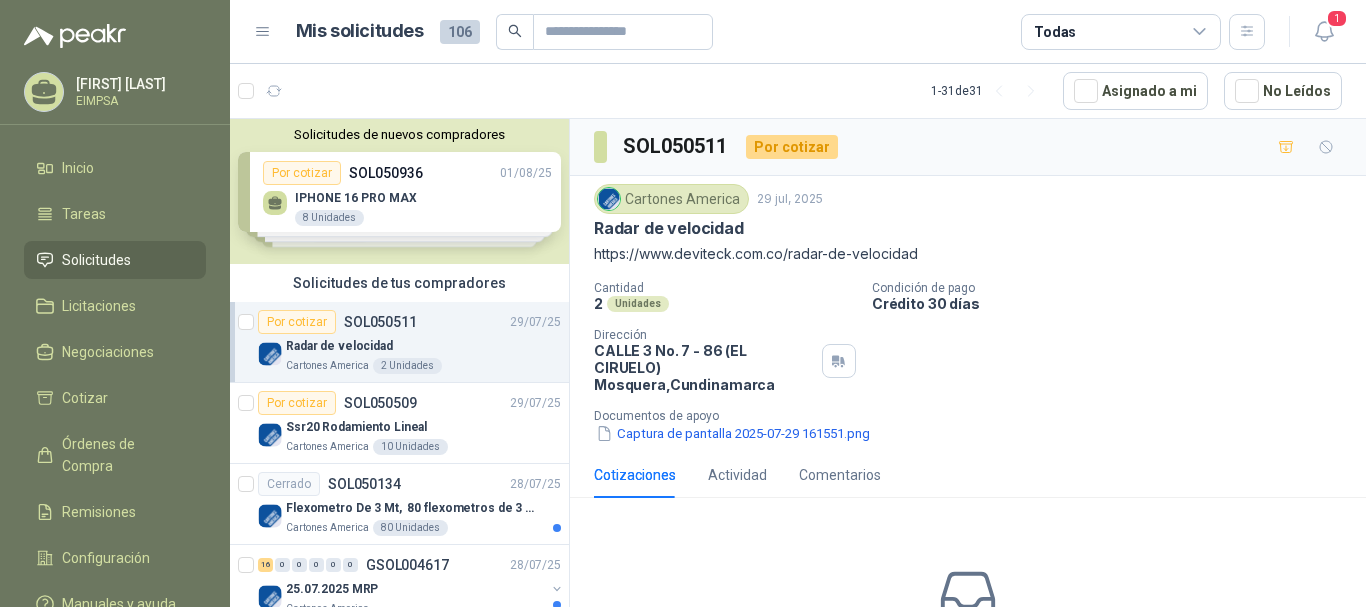 click on "SOL050511" at bounding box center (380, 322) 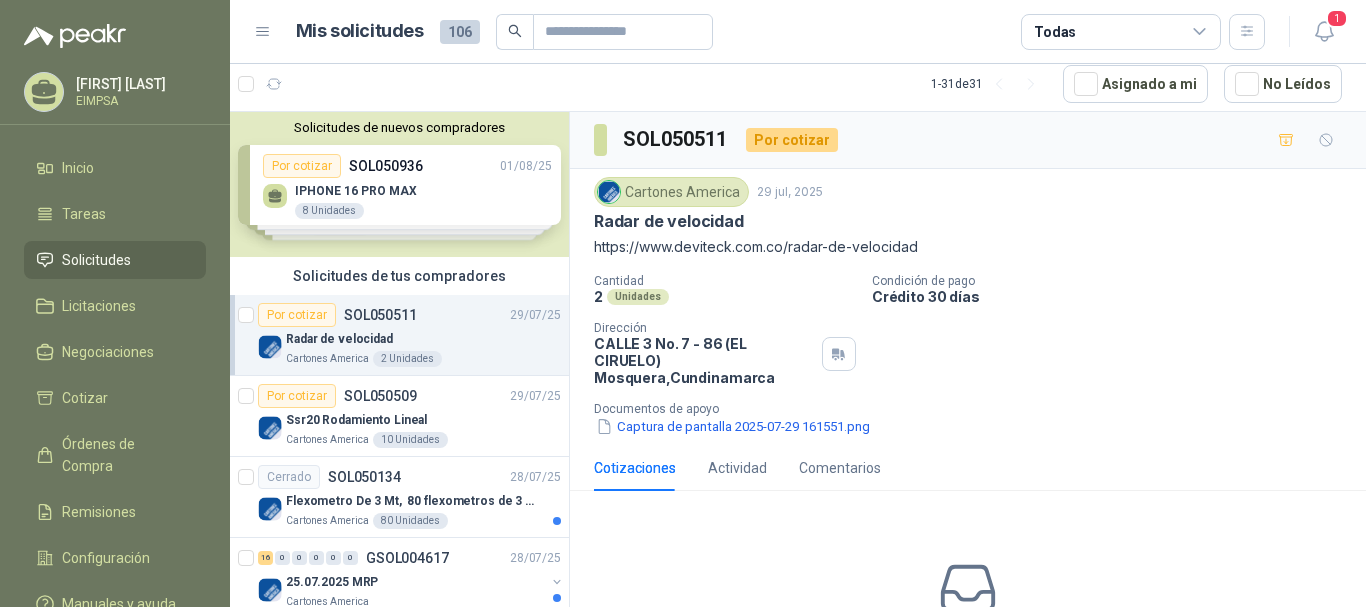click on "2   Unidades" at bounding box center (407, 359) 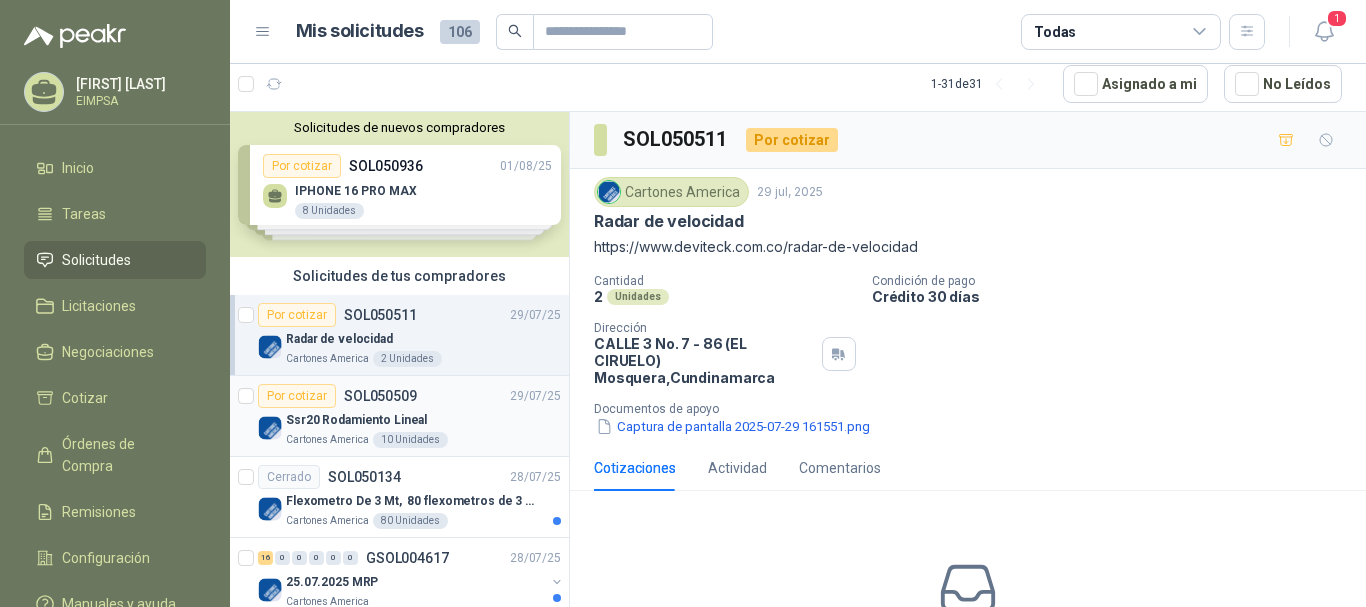 click on "Ssr20 Rodamiento Lineal" at bounding box center [423, 420] 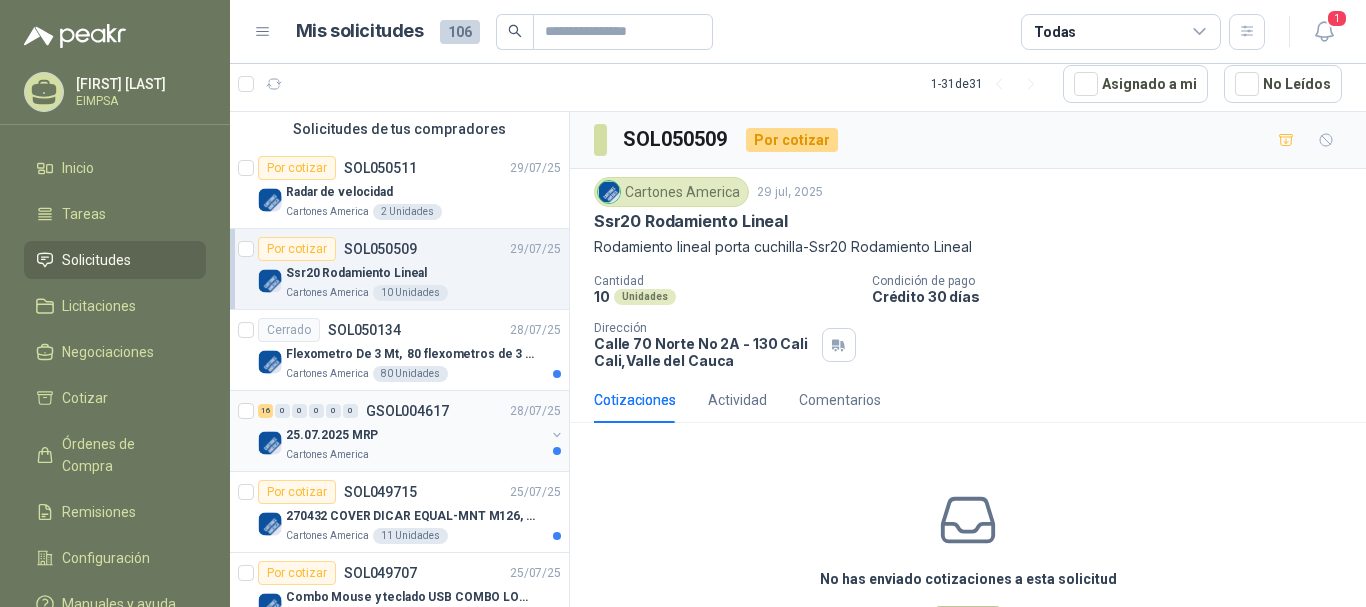scroll, scrollTop: 200, scrollLeft: 0, axis: vertical 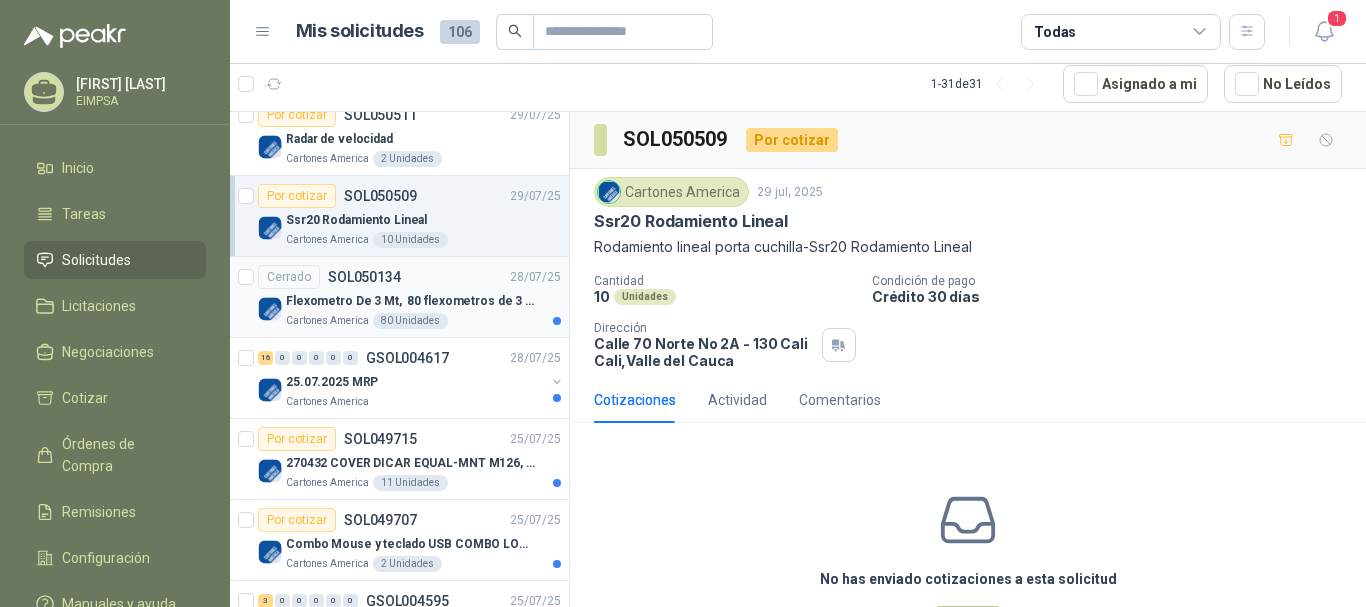 click on "Cartones America  80   Unidades" at bounding box center [423, 321] 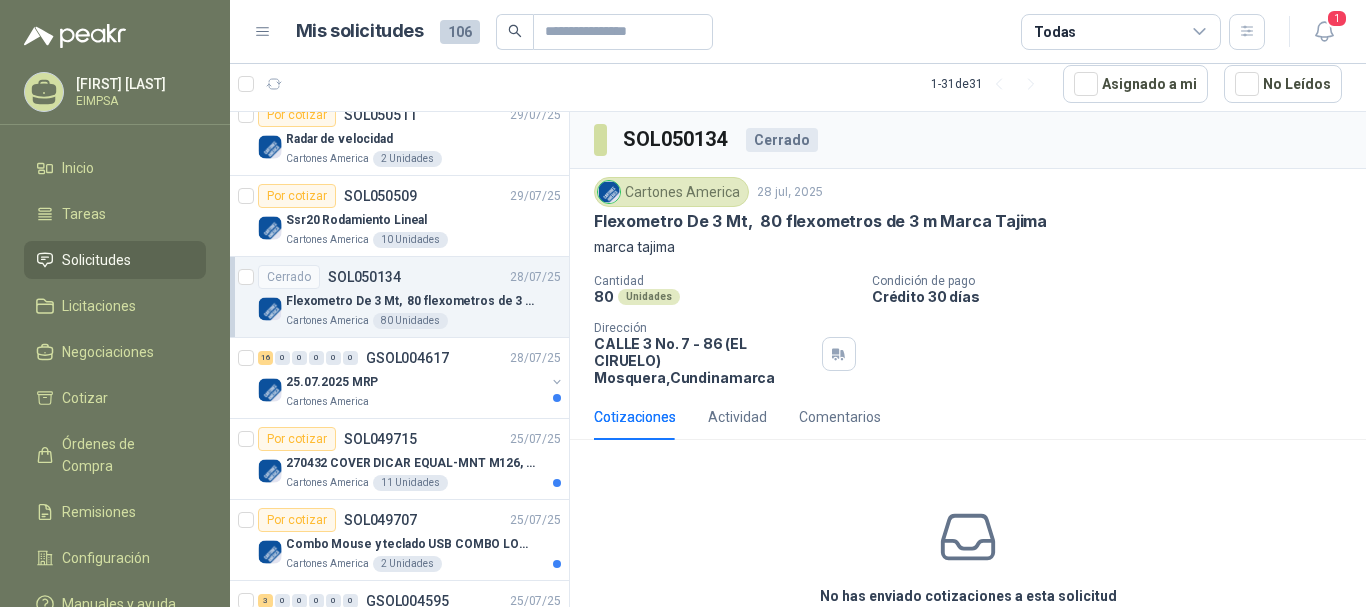click on "Cerrado SOL050134 28/07/25   Flexometro De 3 Mt,  80 flexometros de 3 m Marca Tajima Cartones America  80   Unidades" at bounding box center [399, 297] 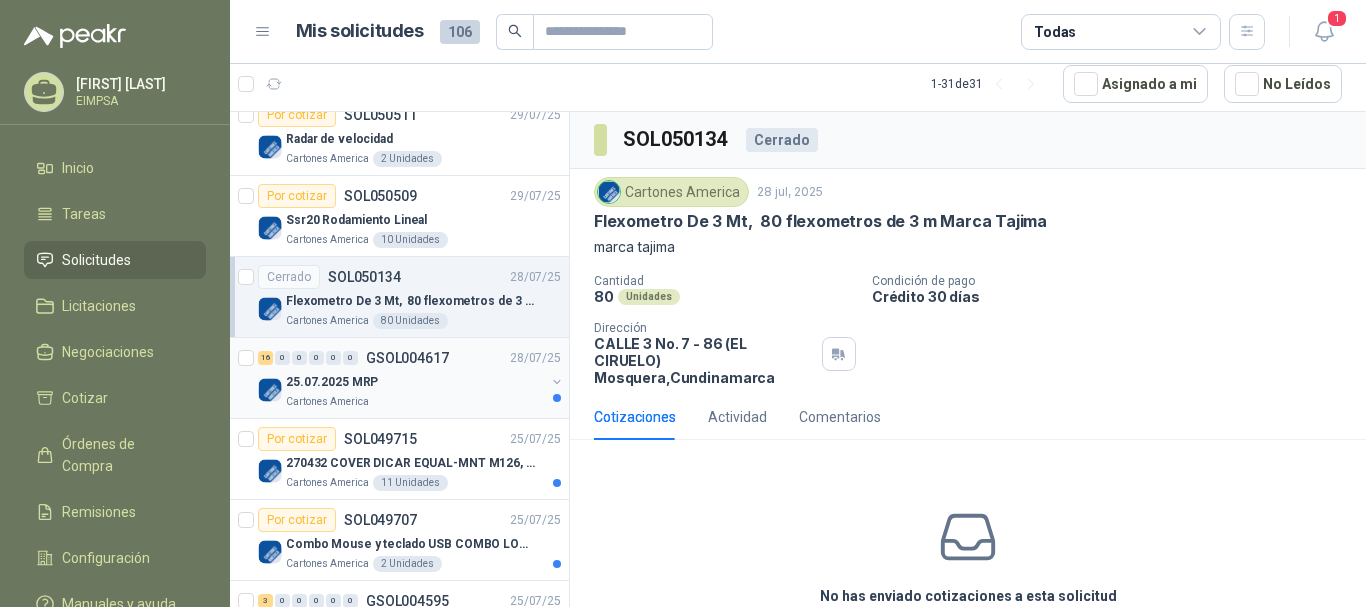 click on "Cartones America" at bounding box center [415, 402] 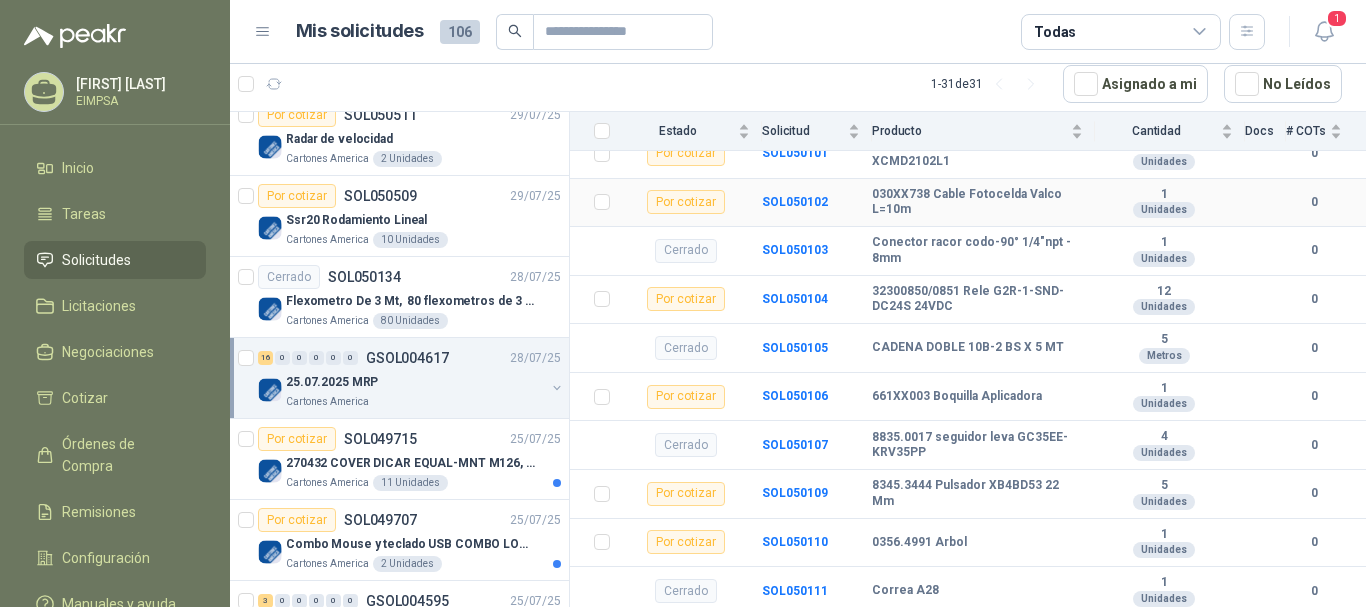 scroll, scrollTop: 300, scrollLeft: 0, axis: vertical 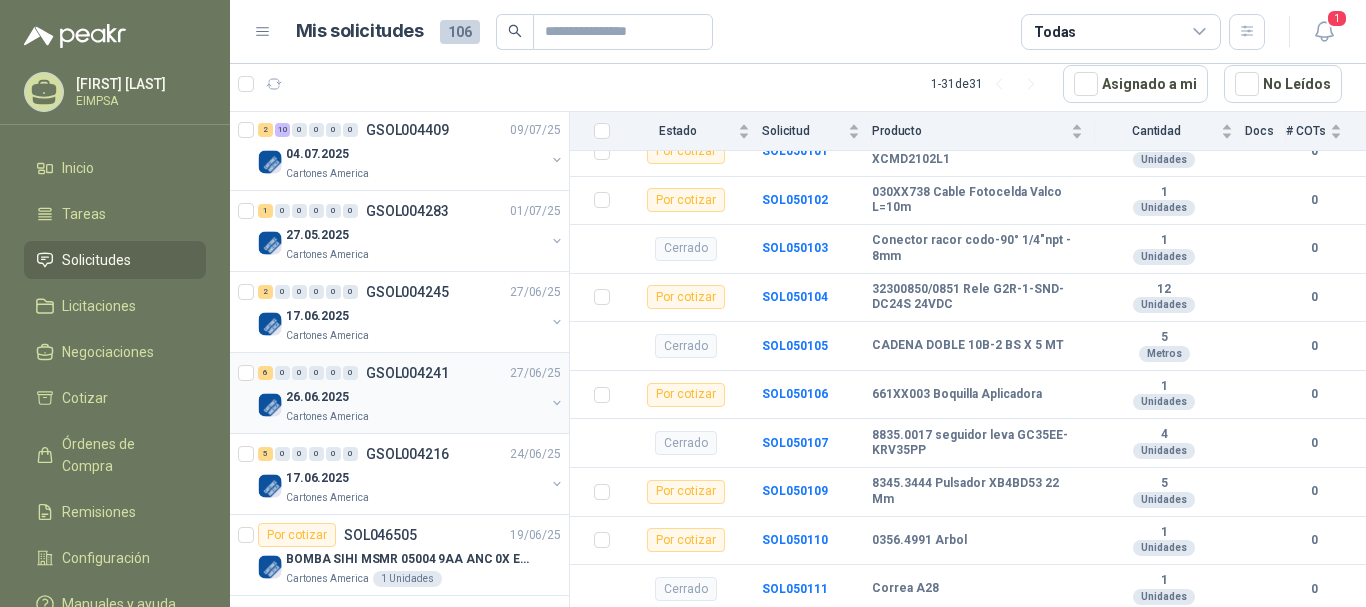click on "26.06.2025" at bounding box center [415, 397] 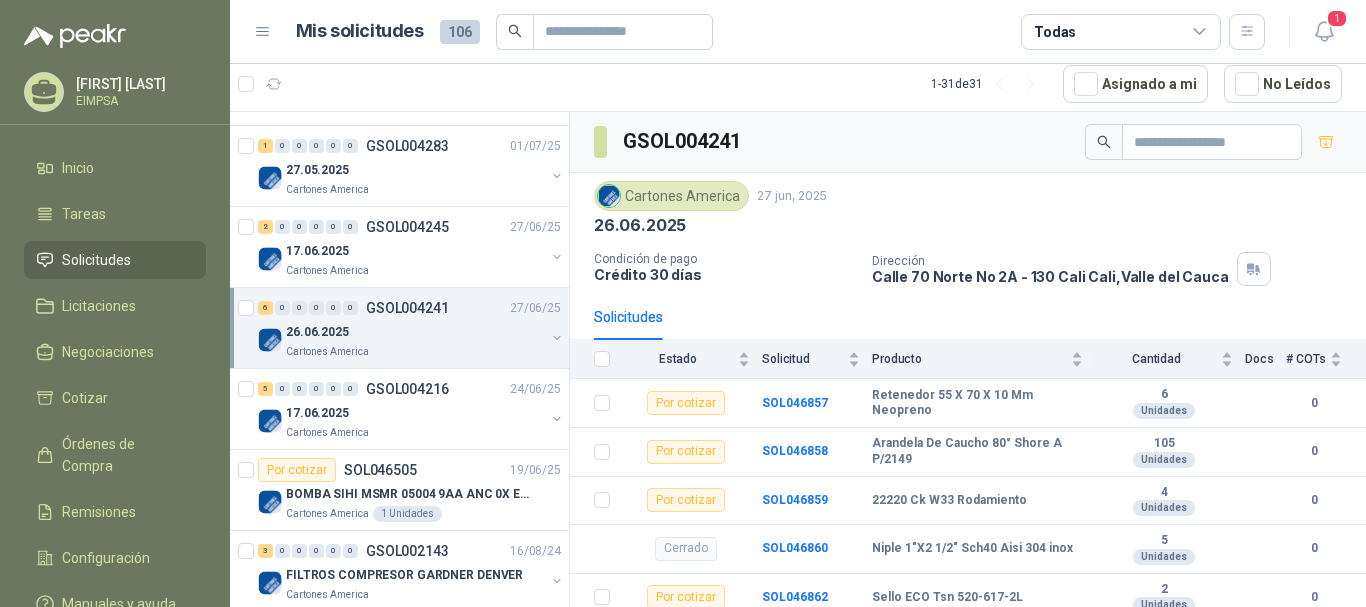scroll, scrollTop: 1500, scrollLeft: 0, axis: vertical 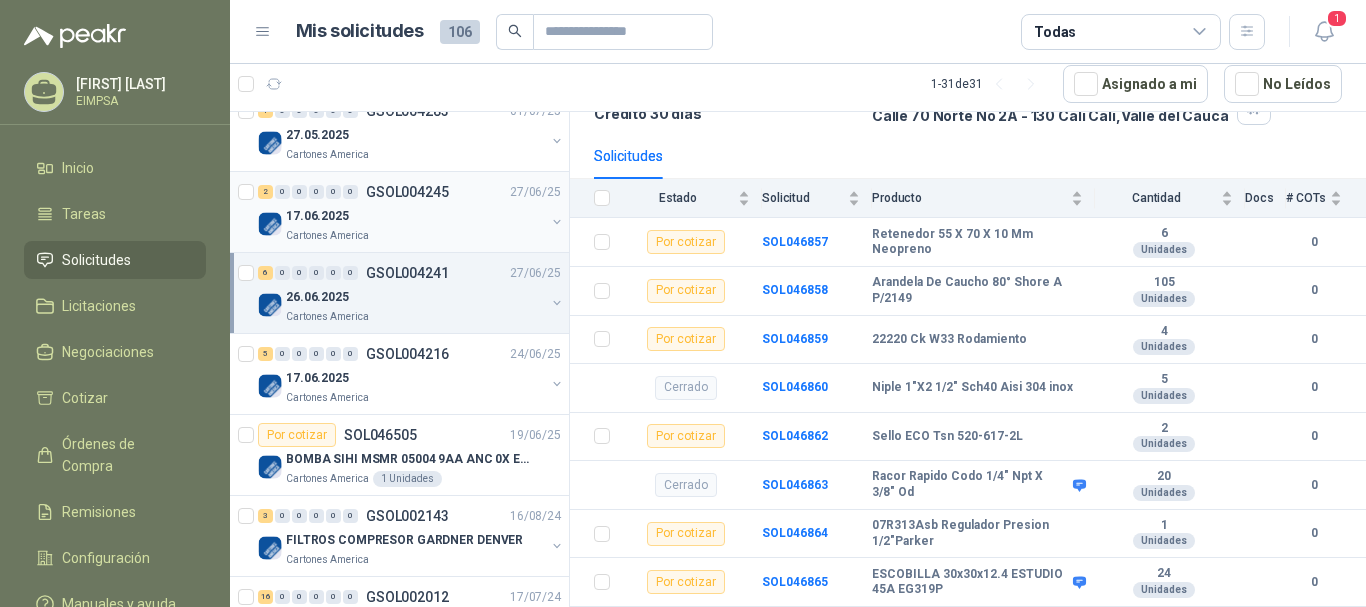click on "17.06.2025" at bounding box center [415, 216] 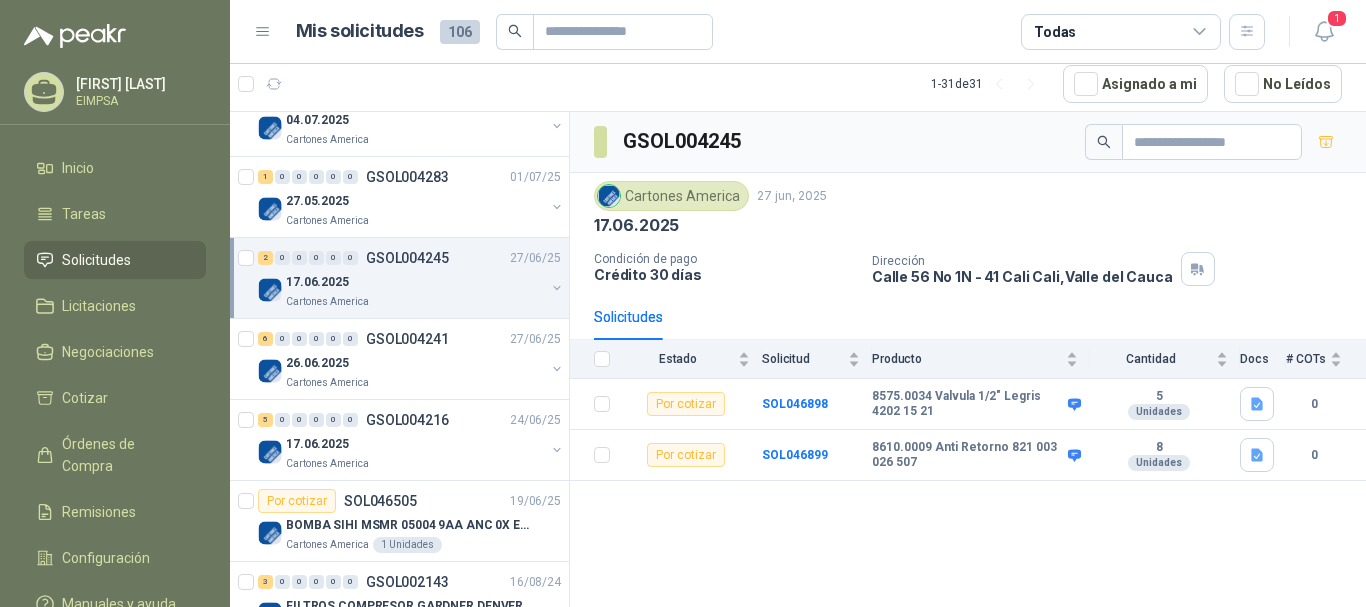 scroll, scrollTop: 1400, scrollLeft: 0, axis: vertical 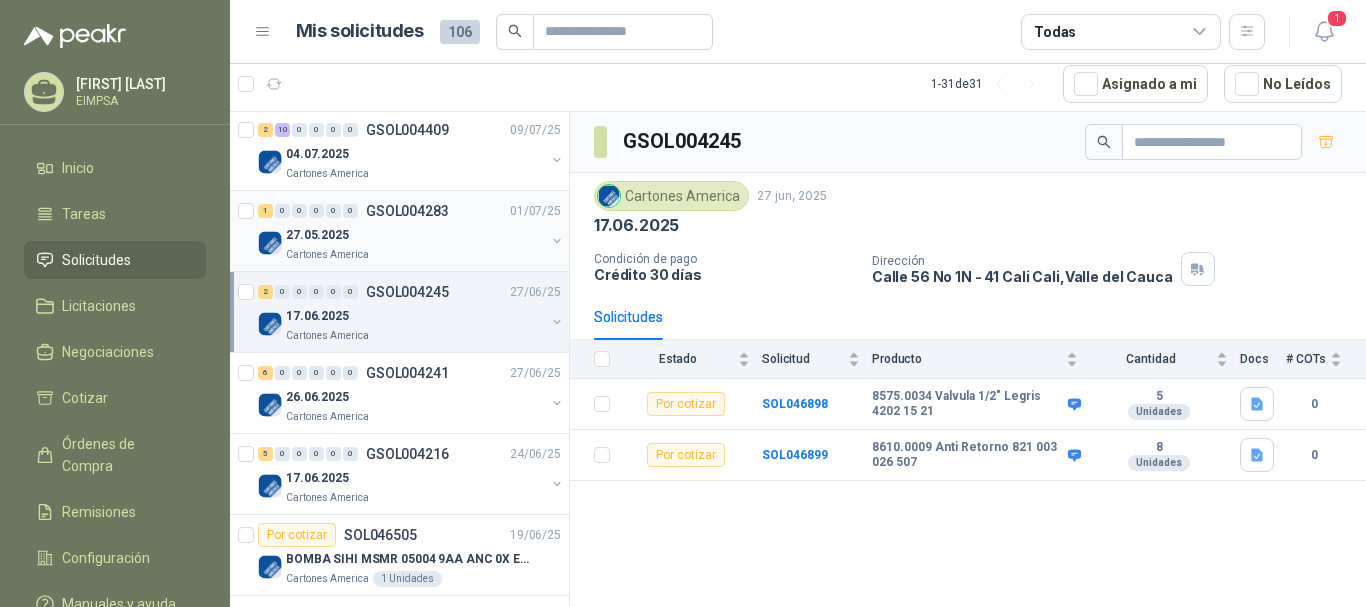 click on "27.05.2025" at bounding box center (415, 235) 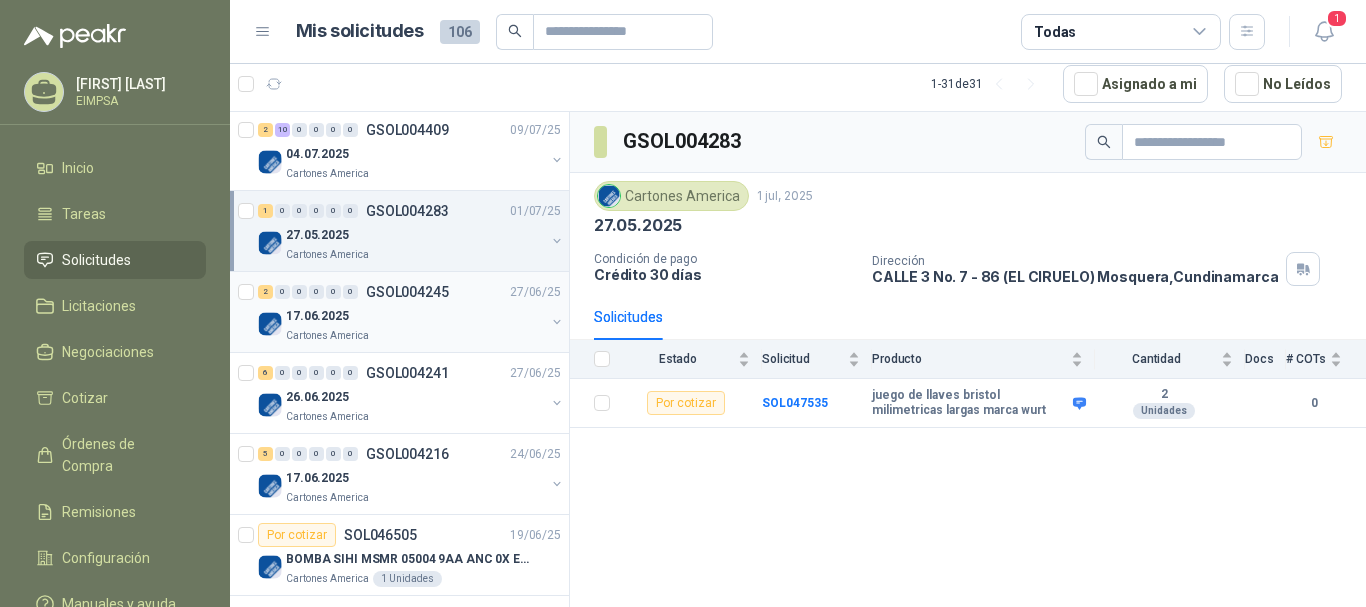 scroll, scrollTop: 1300, scrollLeft: 0, axis: vertical 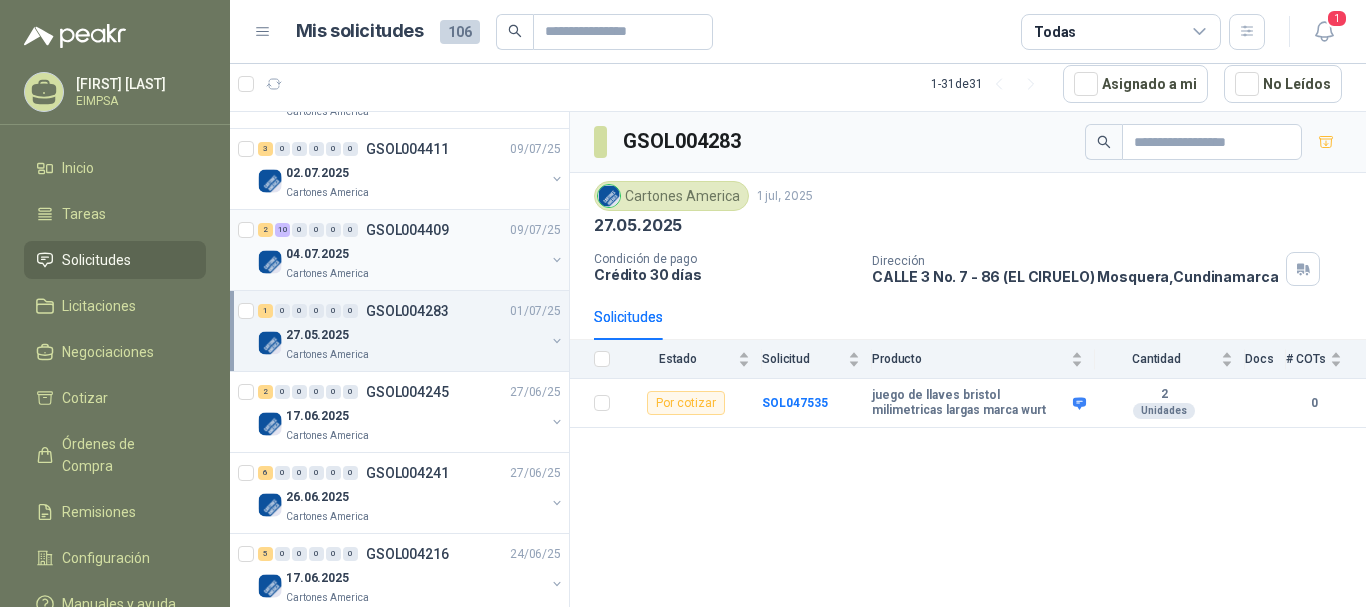 click on "Cartones America" at bounding box center [415, 274] 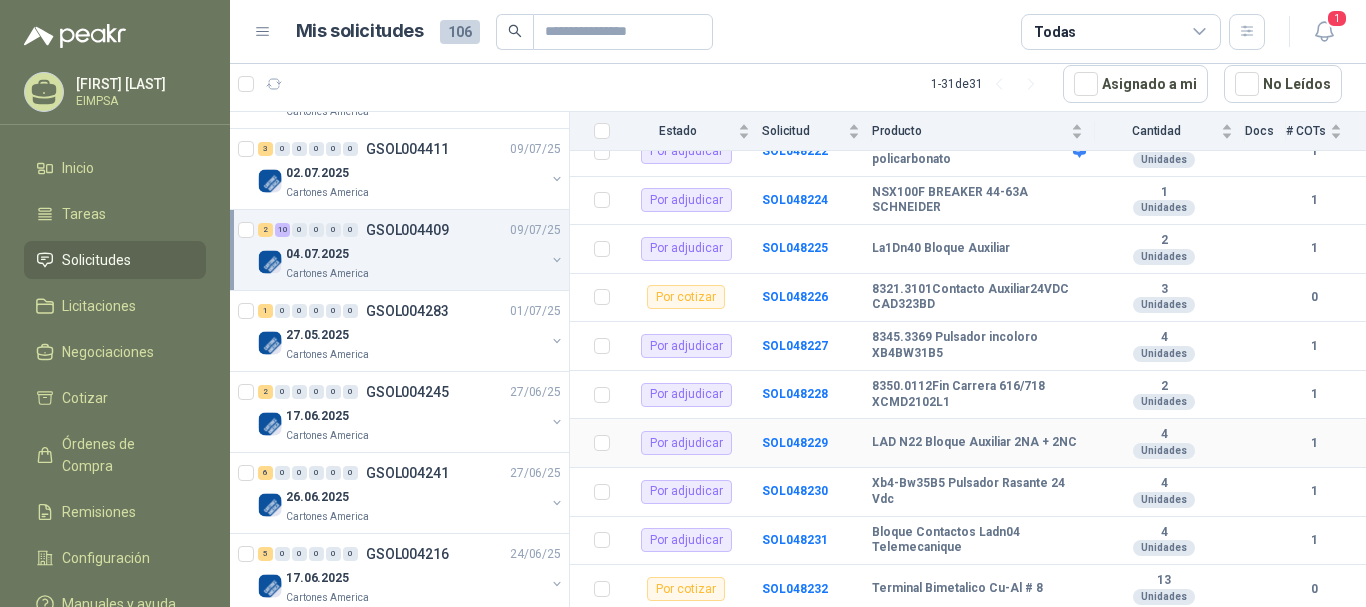 scroll, scrollTop: 355, scrollLeft: 0, axis: vertical 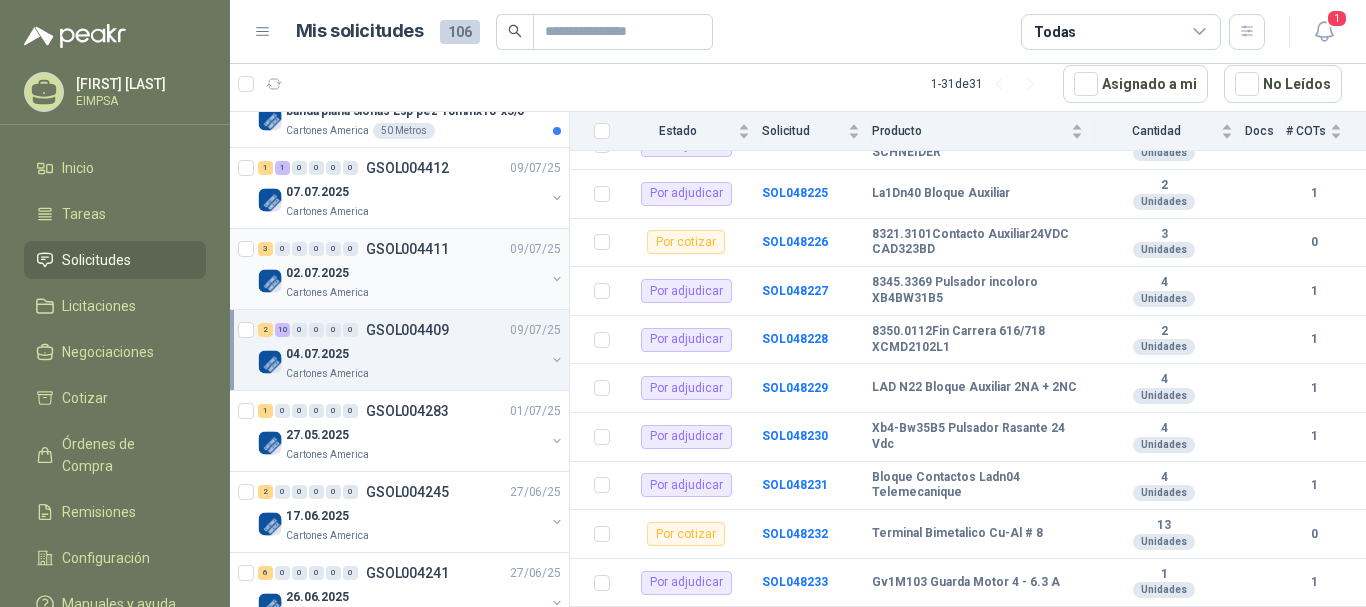 click on "Cartones America" at bounding box center [415, 293] 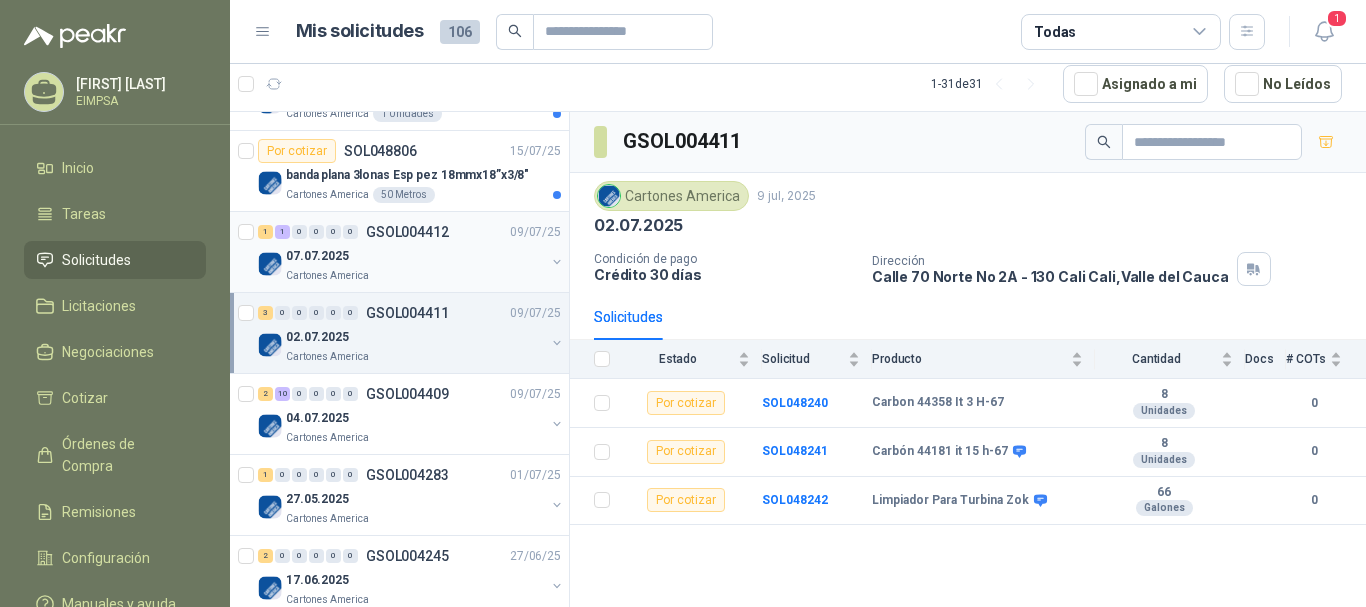 scroll, scrollTop: 1100, scrollLeft: 0, axis: vertical 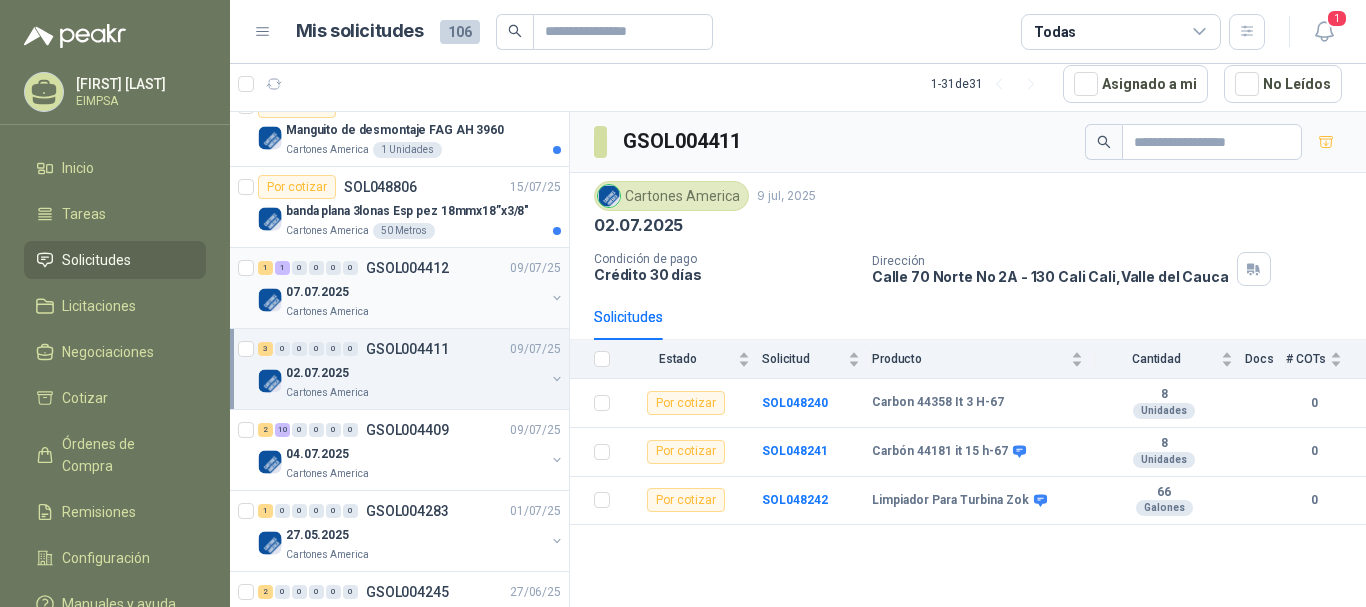 click on "07.07.2025" at bounding box center [415, 292] 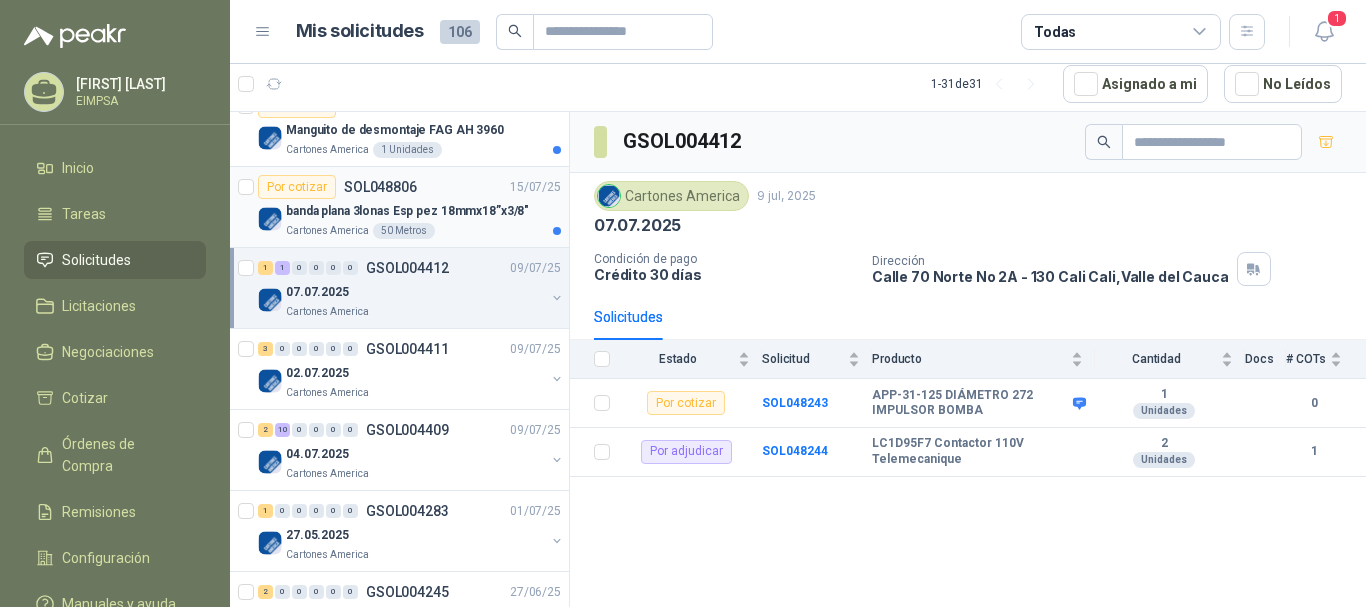 click on "banda plana 3lonas Esp pez 18mmx18”x3/8"" at bounding box center [407, 211] 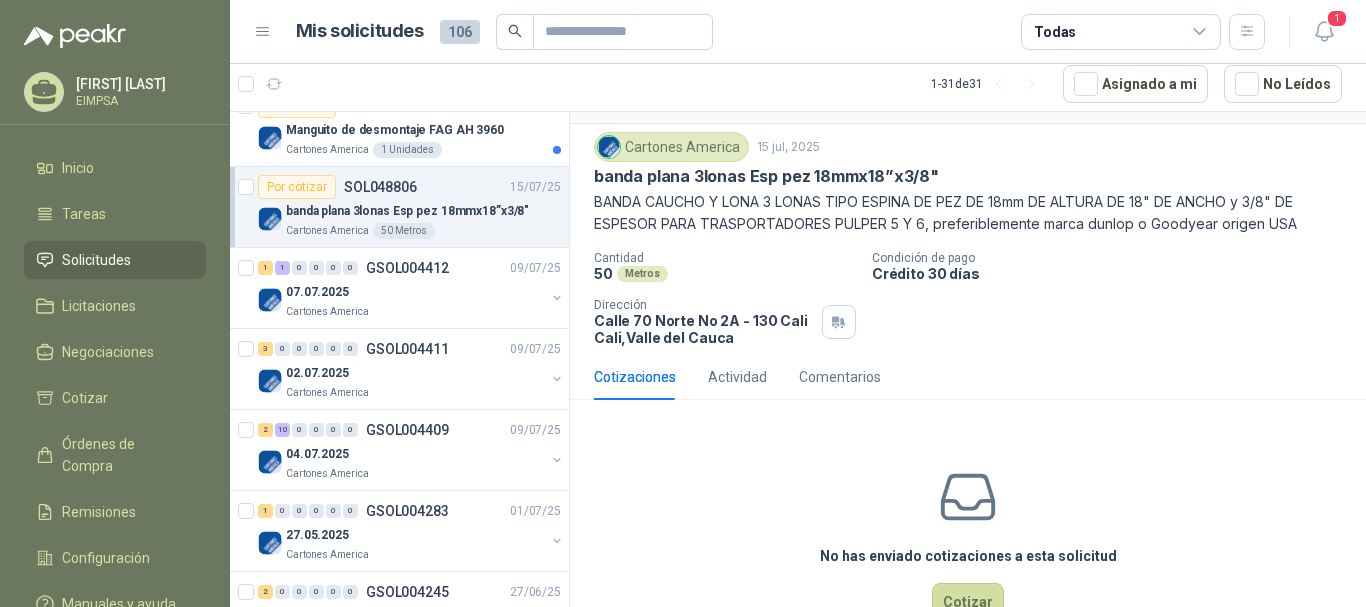 scroll, scrollTop: 10, scrollLeft: 0, axis: vertical 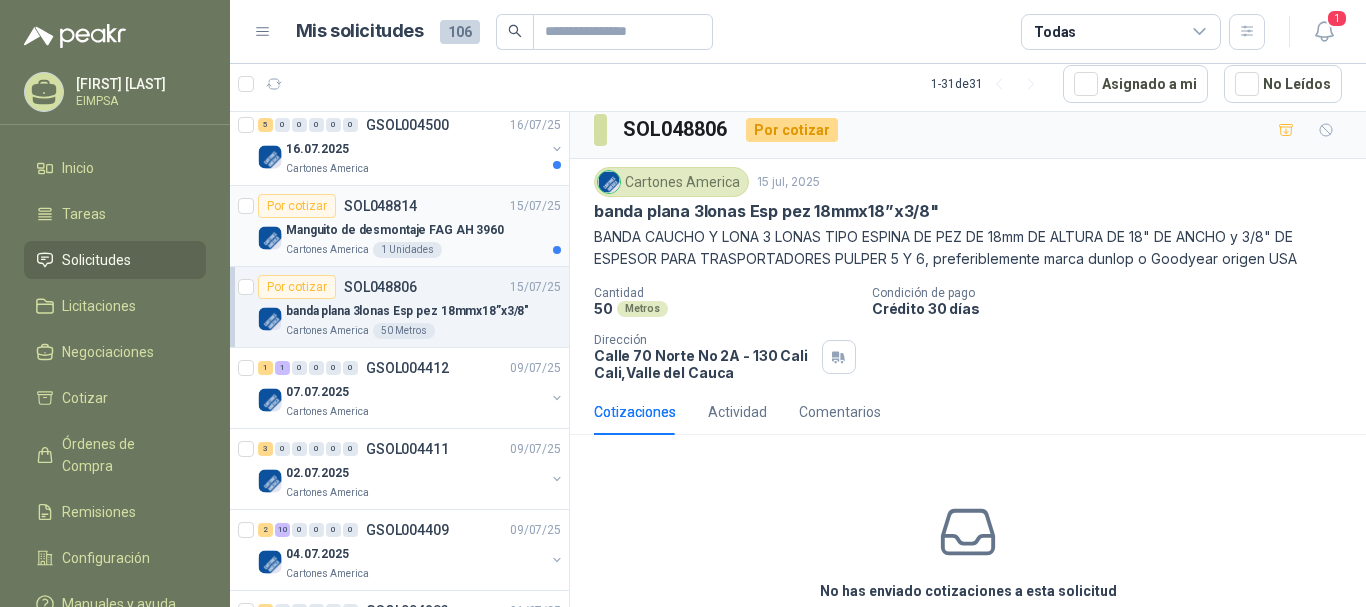 click on "Manguito de desmontaje FAG AH 3960" at bounding box center [423, 230] 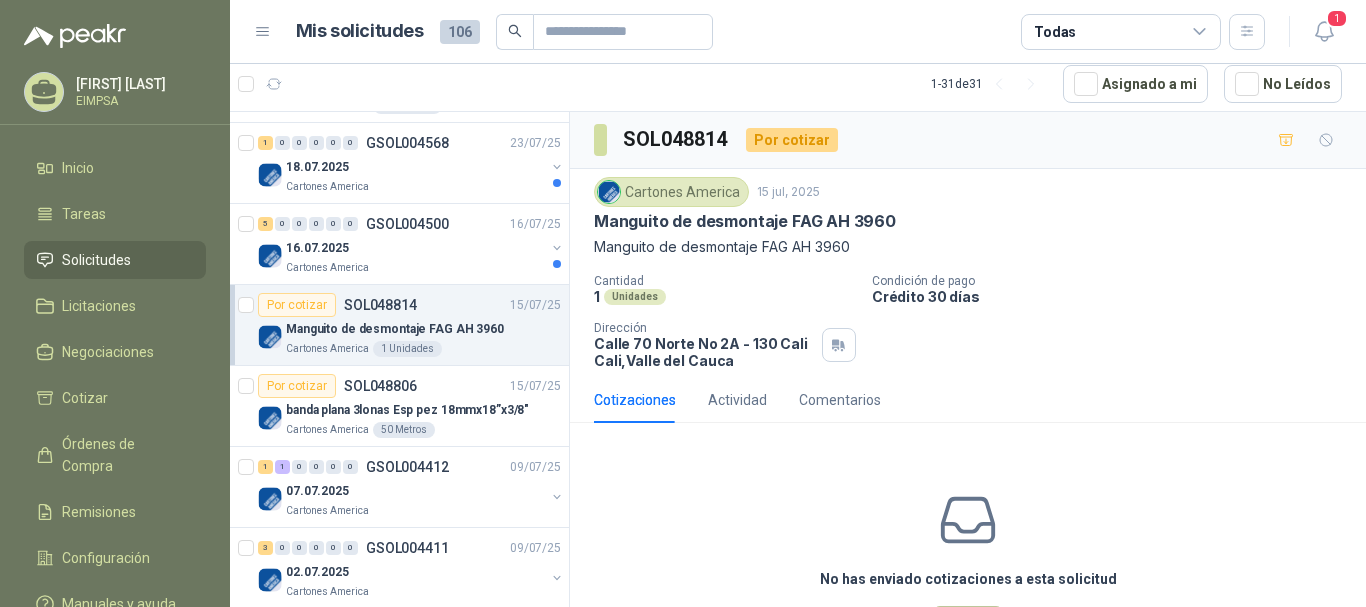 scroll, scrollTop: 900, scrollLeft: 0, axis: vertical 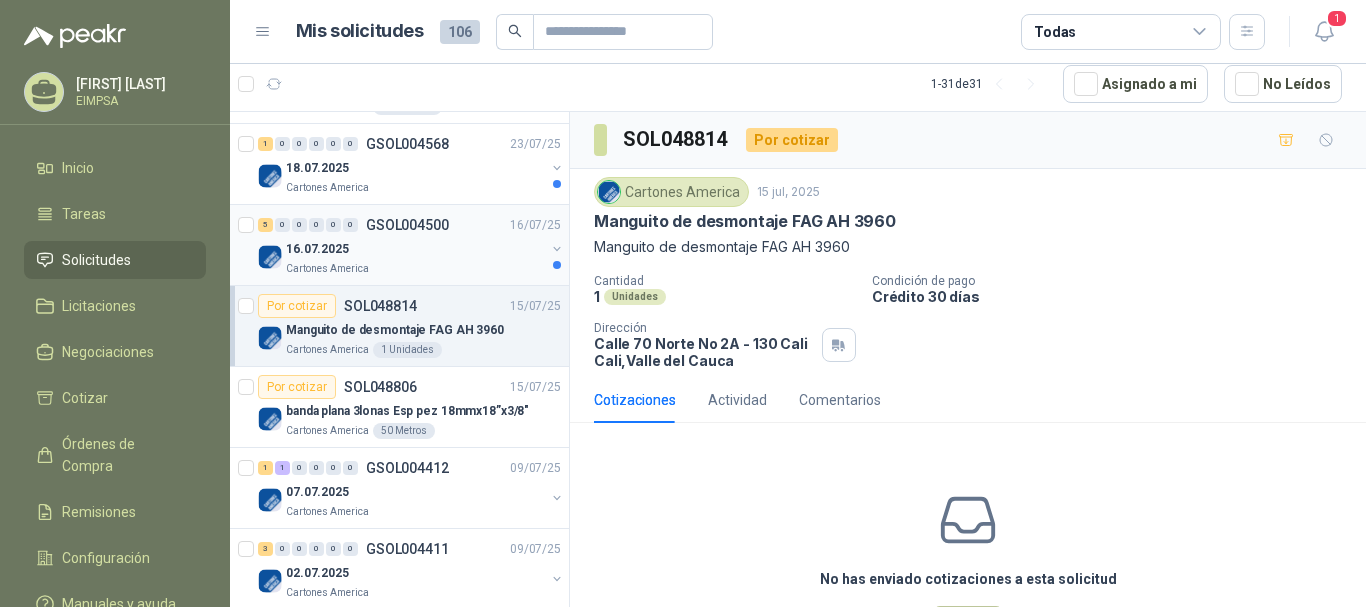 click on "16.07.2025" at bounding box center [415, 249] 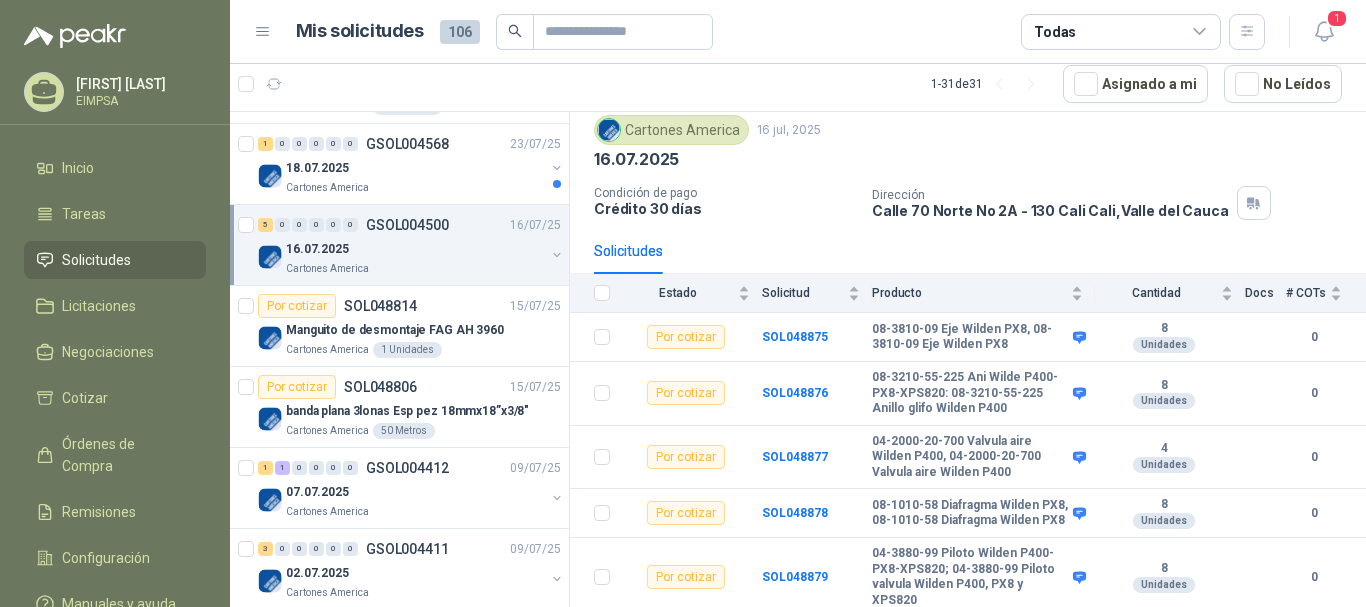 scroll, scrollTop: 92, scrollLeft: 0, axis: vertical 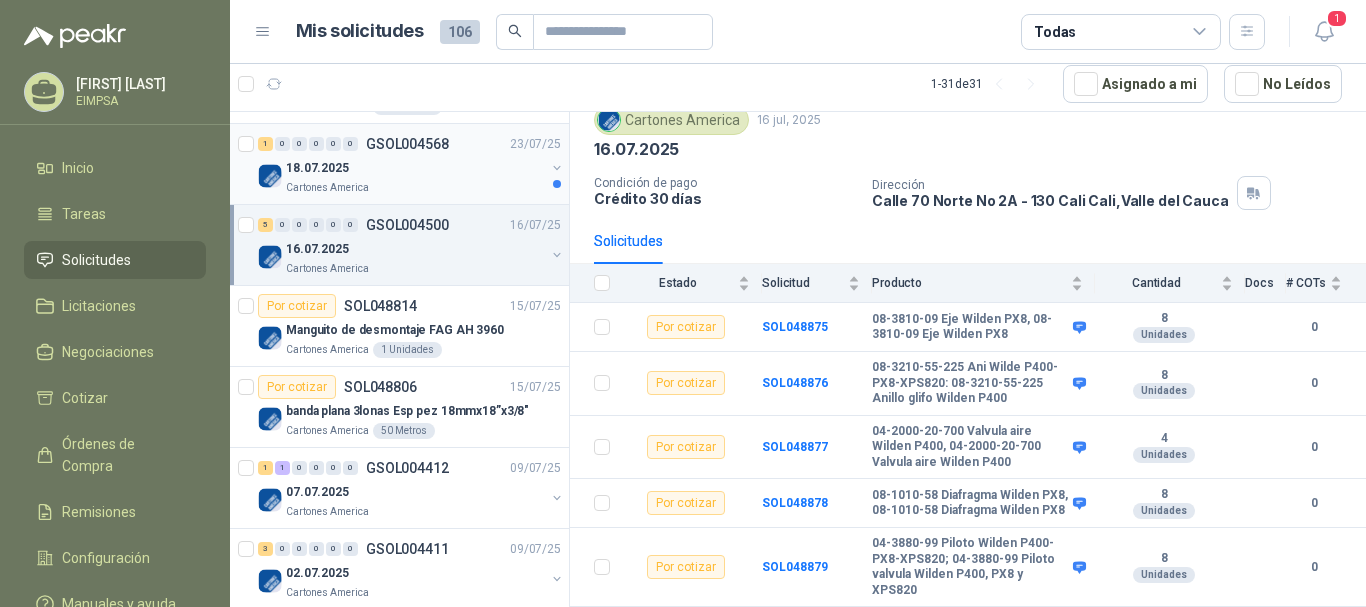 click on "18.07.2025" at bounding box center [415, 168] 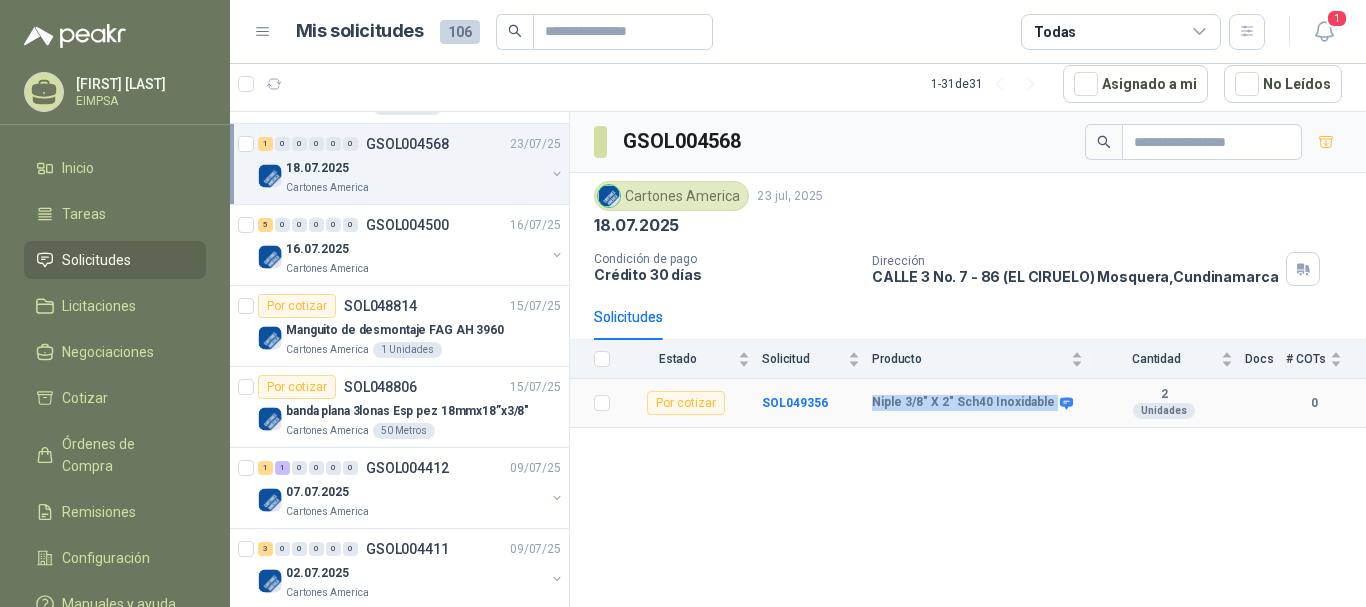 drag, startPoint x: 870, startPoint y: 403, endPoint x: 1045, endPoint y: 410, distance: 175.13994 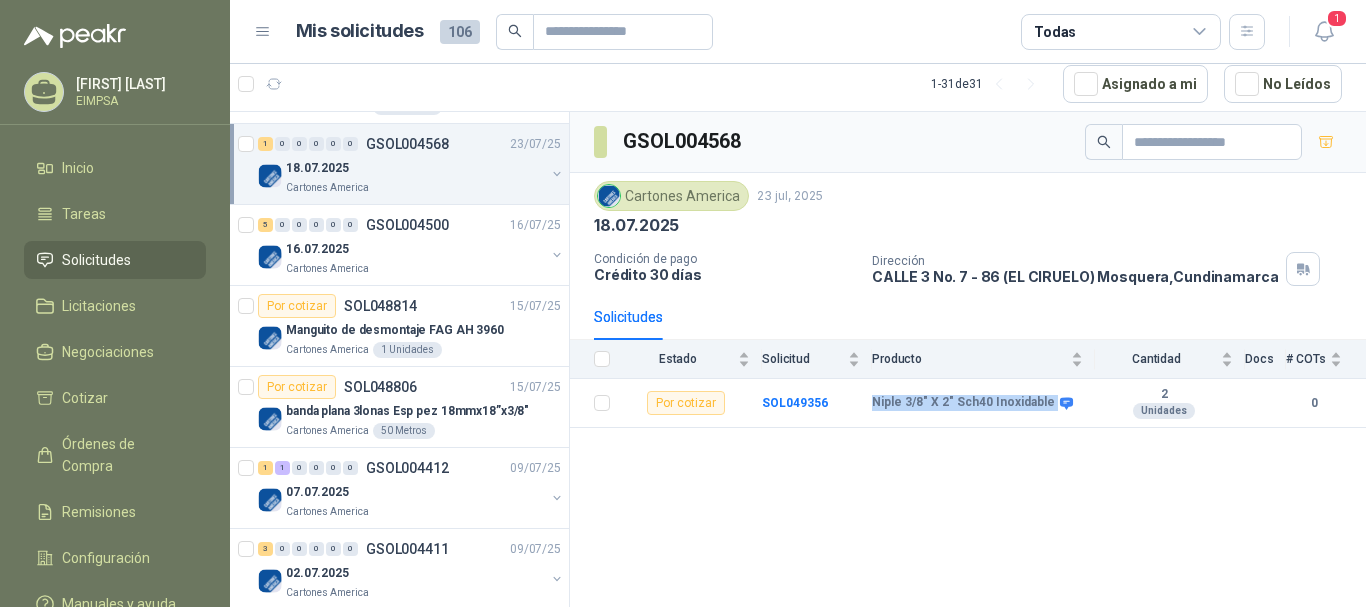 scroll, scrollTop: 800, scrollLeft: 0, axis: vertical 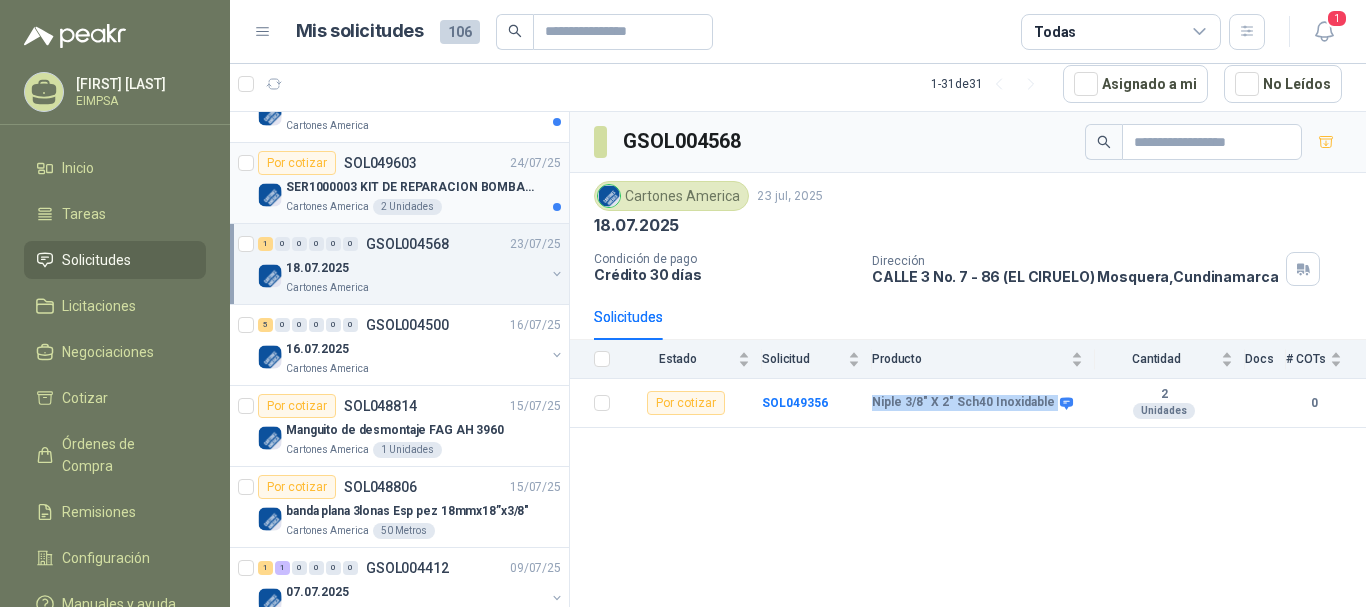 click on "SOL049603" at bounding box center [380, 163] 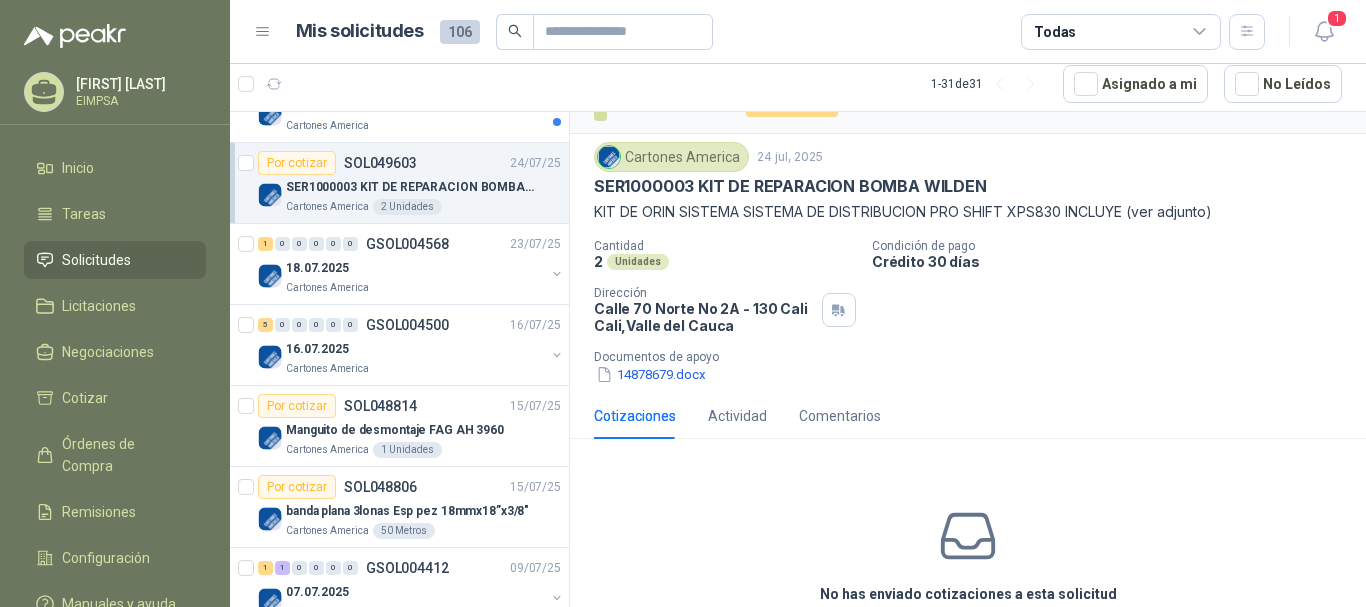 scroll, scrollTop: 0, scrollLeft: 0, axis: both 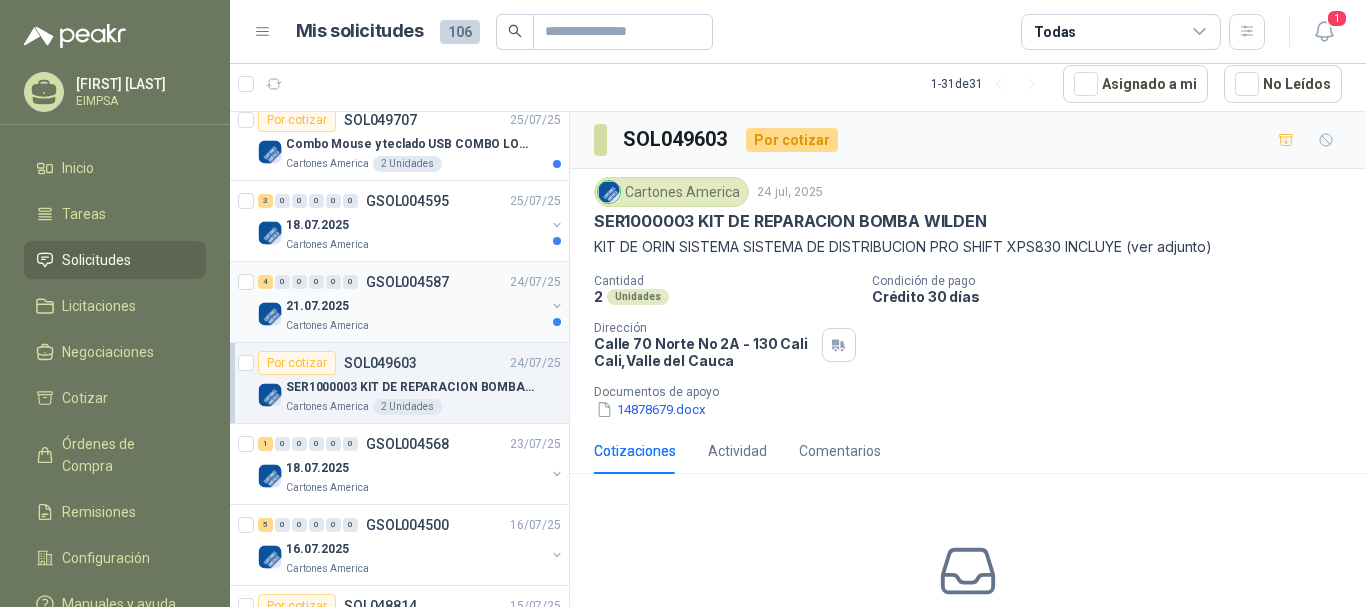 click on "21.07.2025" at bounding box center (415, 306) 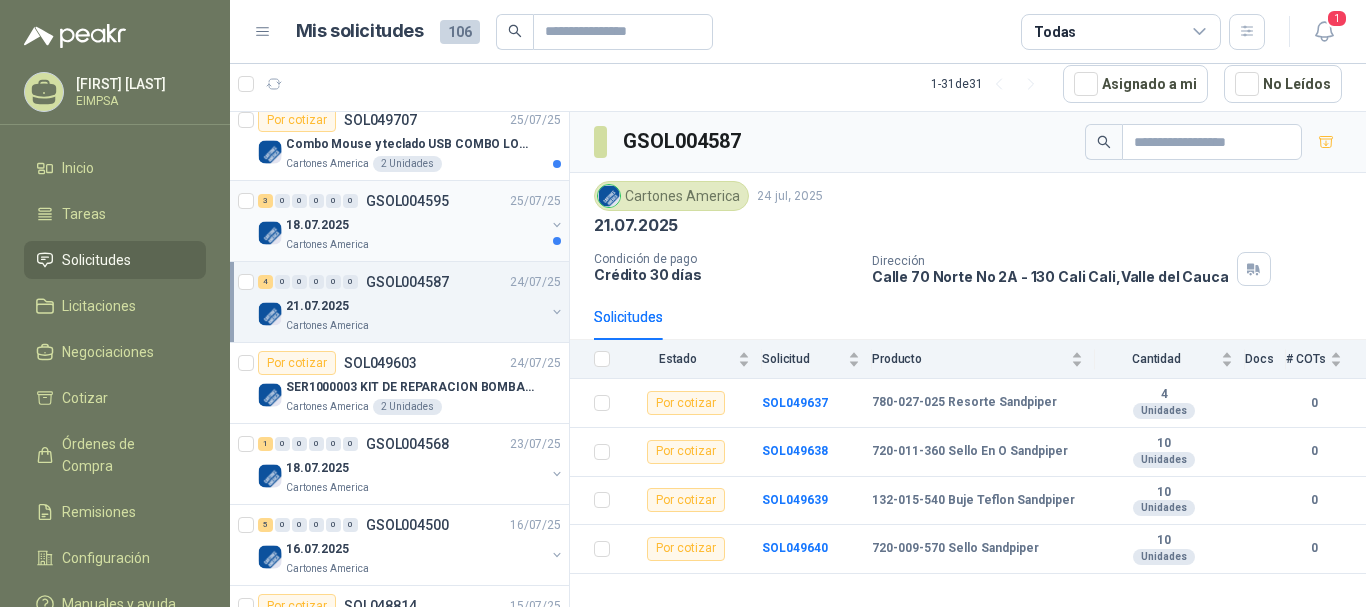 click on "18.07.2025" at bounding box center [415, 225] 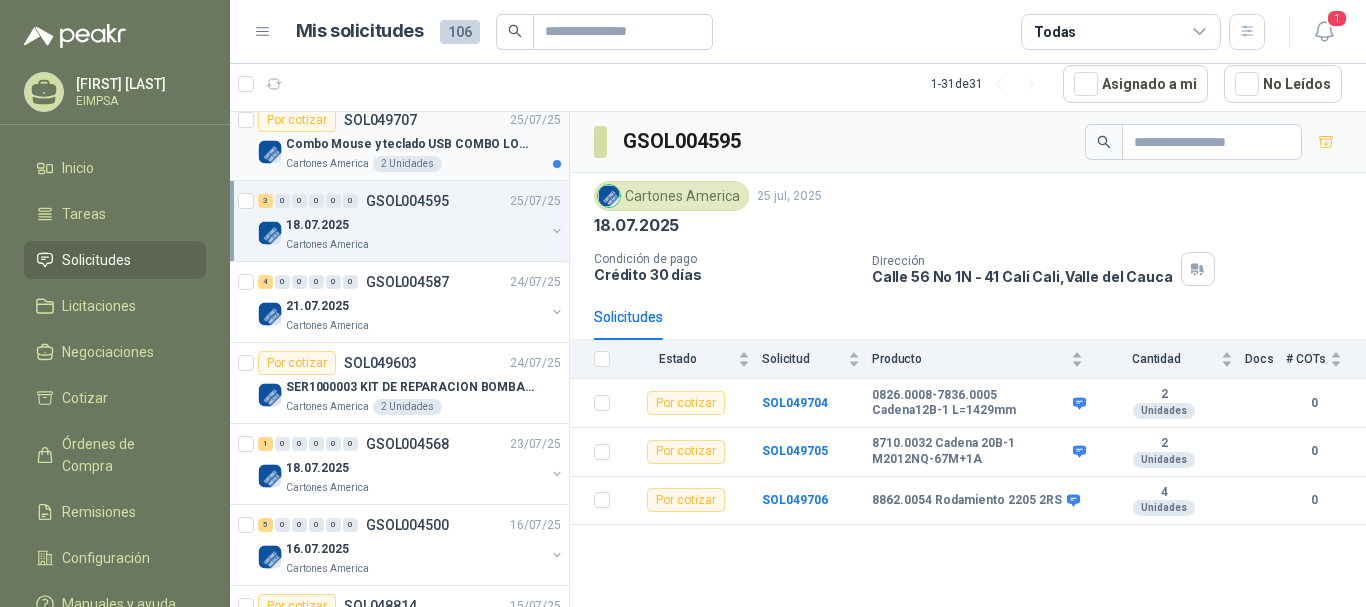 click on "Cartones America  2   Unidades" at bounding box center (423, 164) 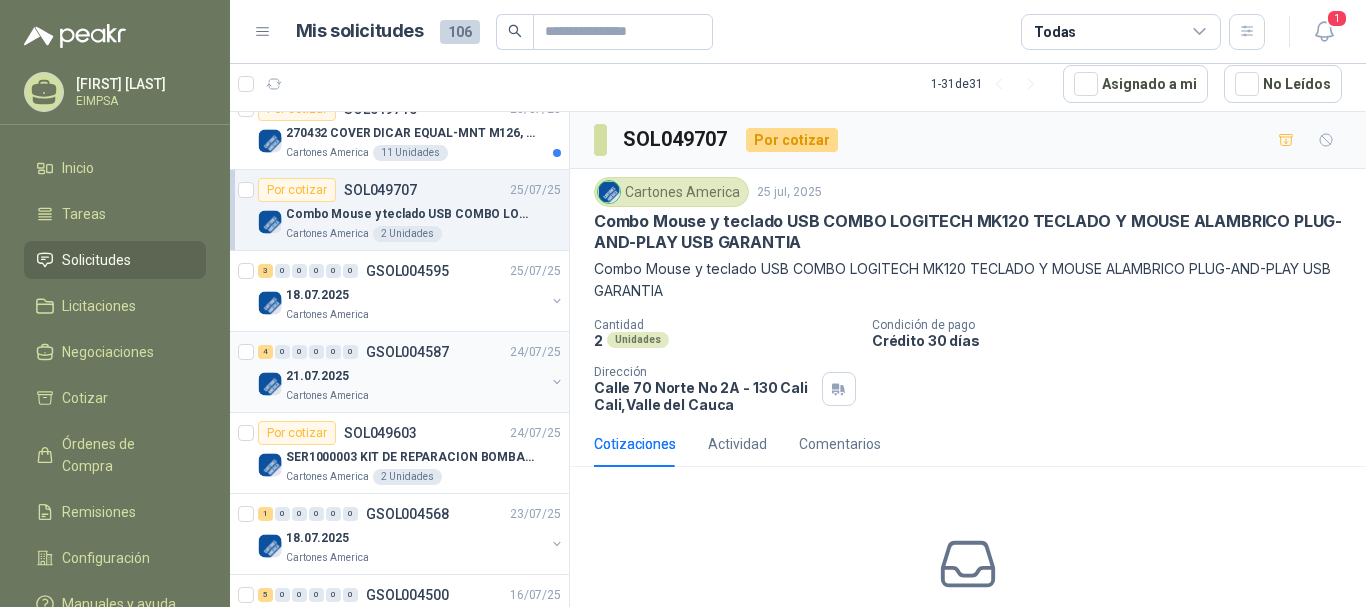 scroll, scrollTop: 500, scrollLeft: 0, axis: vertical 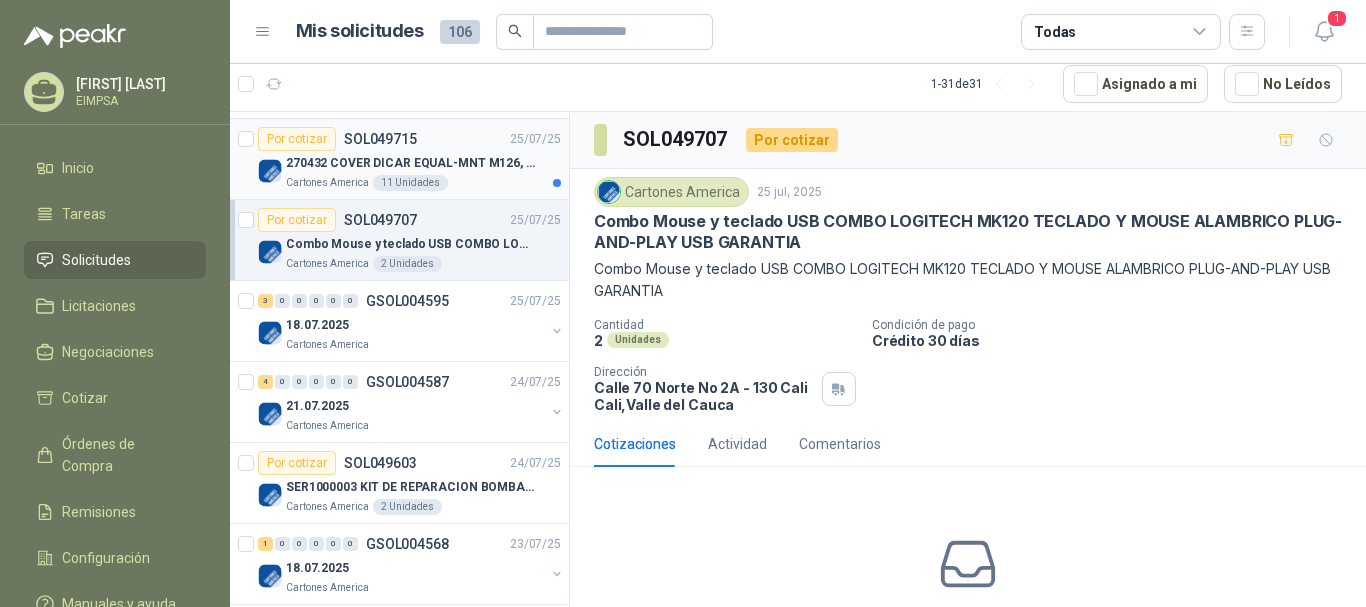 click on "270432 COVER DICAR EQUAL-MNT M126, 5486" at bounding box center [423, 163] 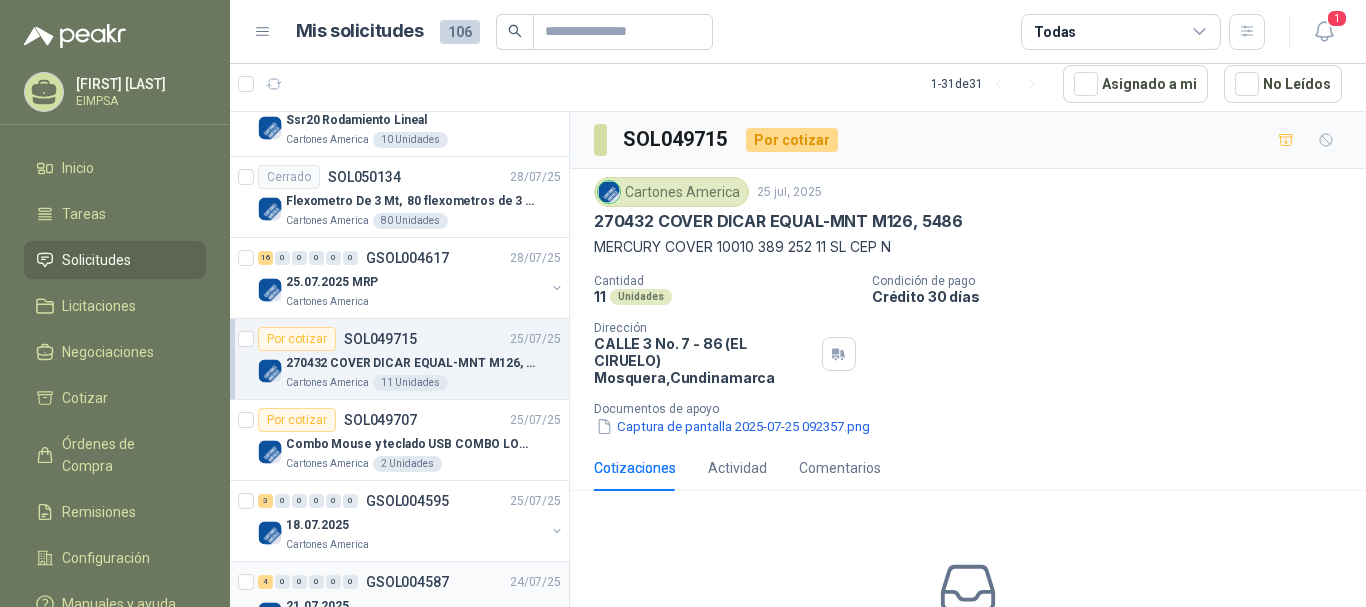 scroll, scrollTop: 200, scrollLeft: 0, axis: vertical 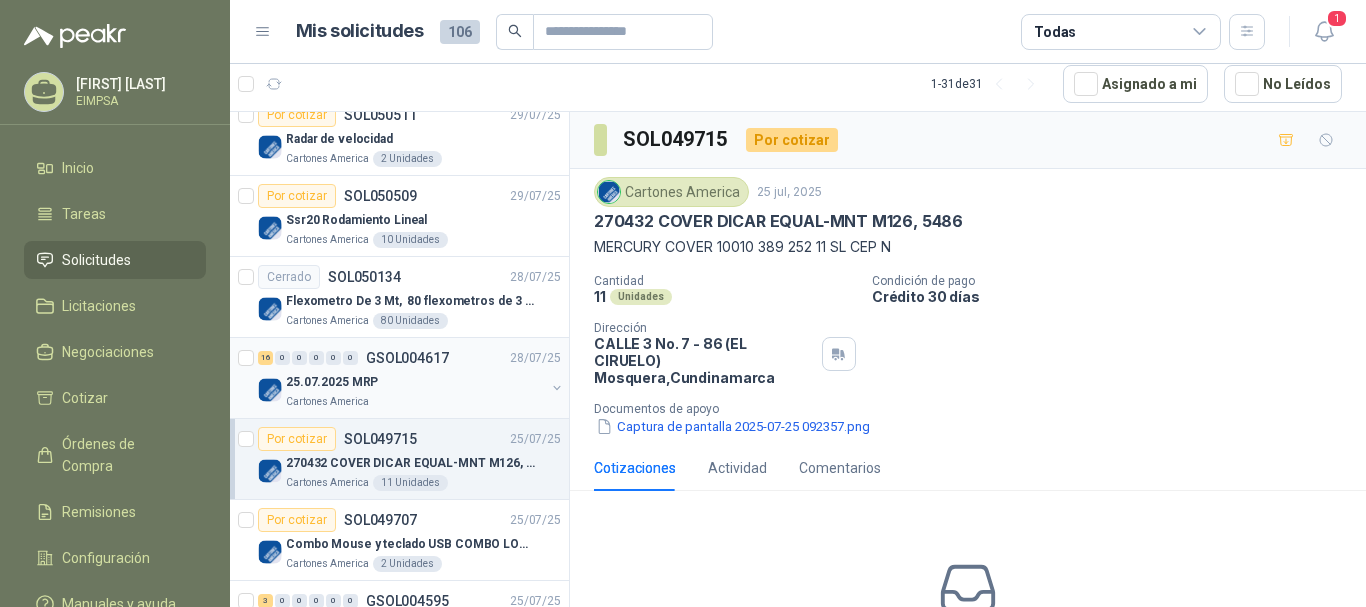 click on "25.07.2025 MRP" at bounding box center (415, 382) 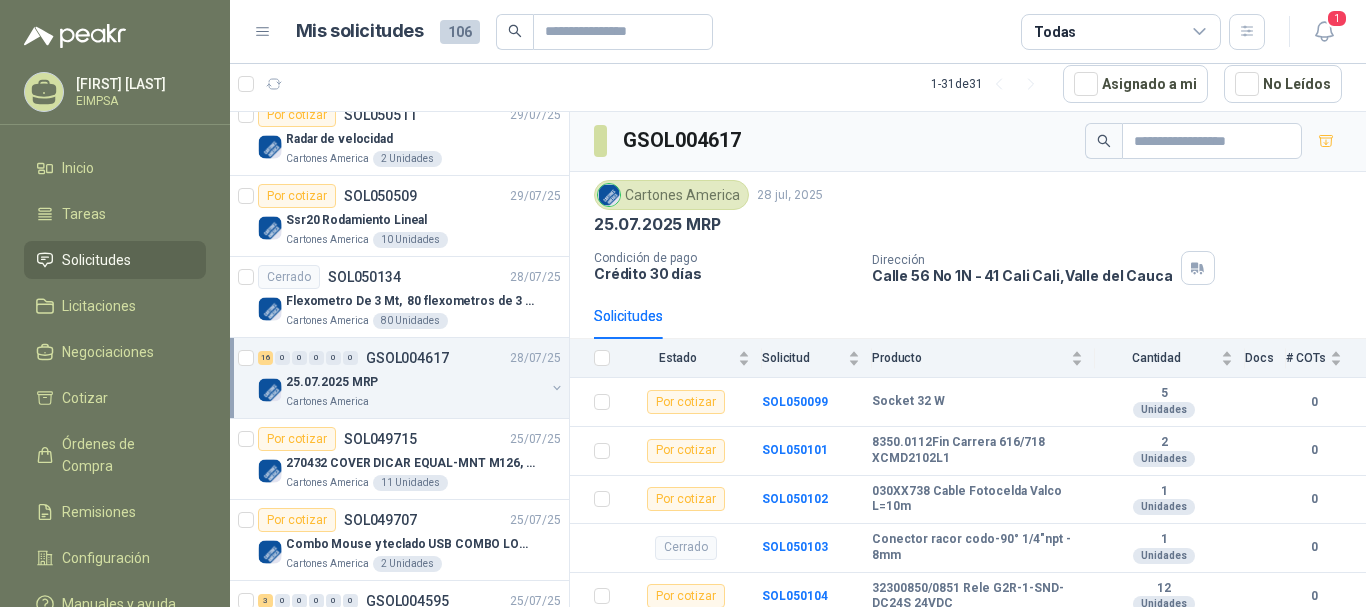scroll, scrollTop: 0, scrollLeft: 0, axis: both 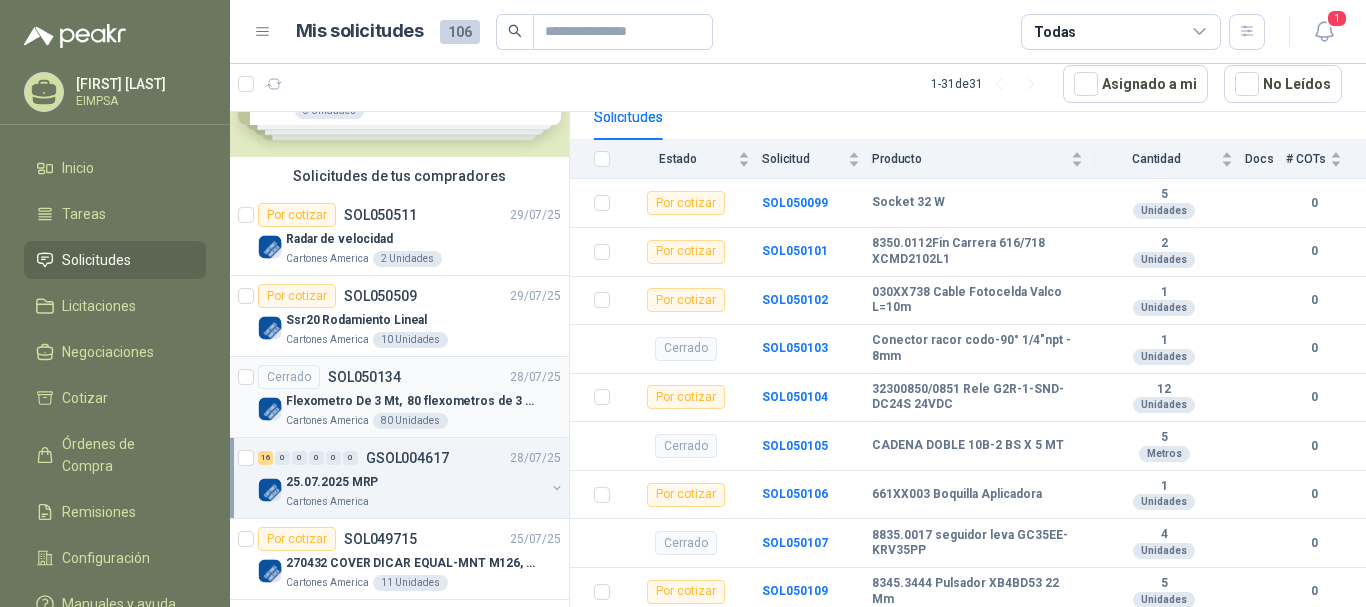 click on "Cerrado SOL050134 28/07/25" at bounding box center (409, 377) 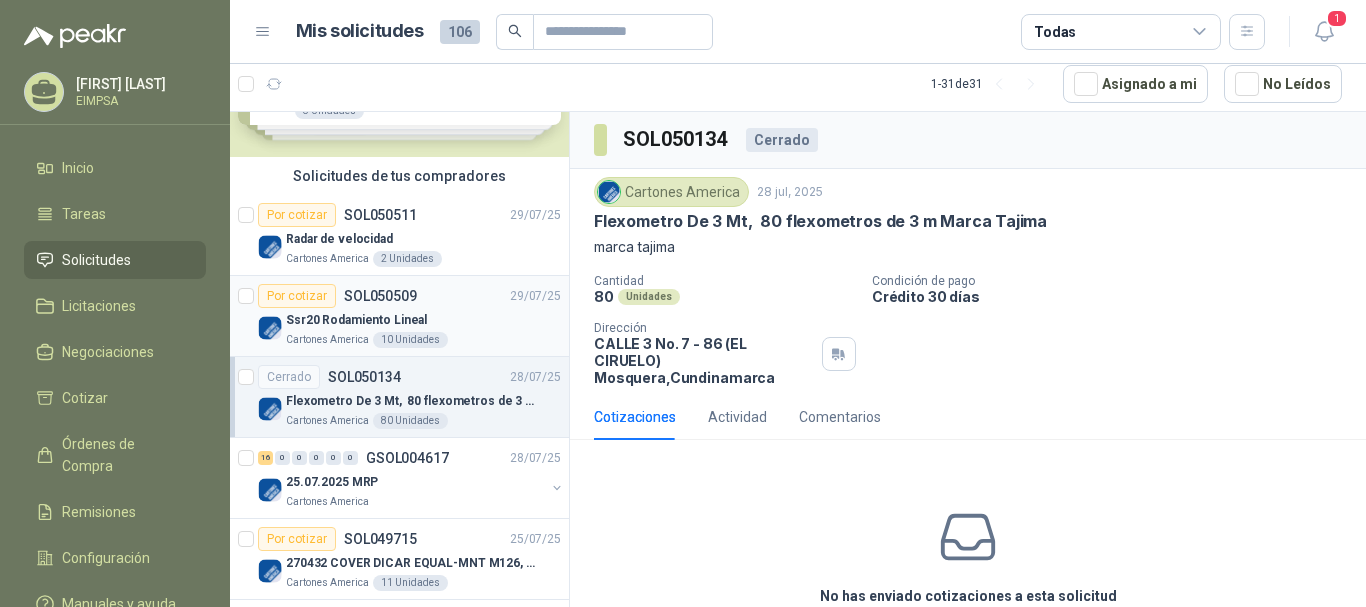 click on "SOL050509" at bounding box center (380, 296) 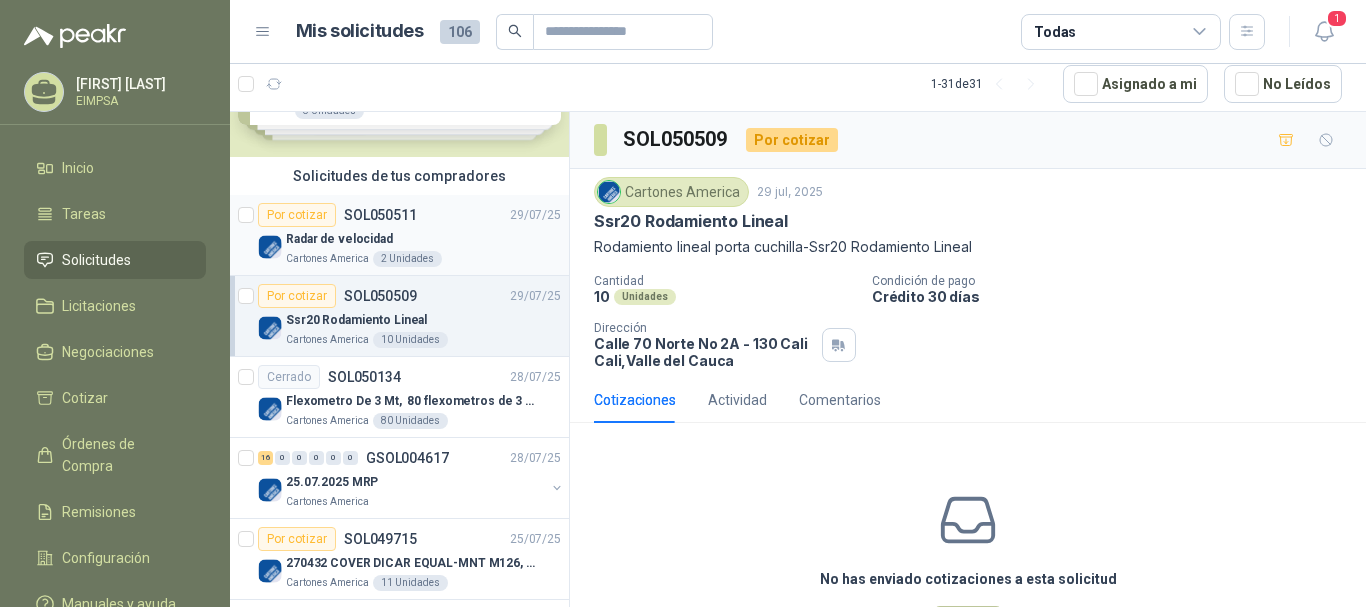 click on "SOL050511" at bounding box center [380, 215] 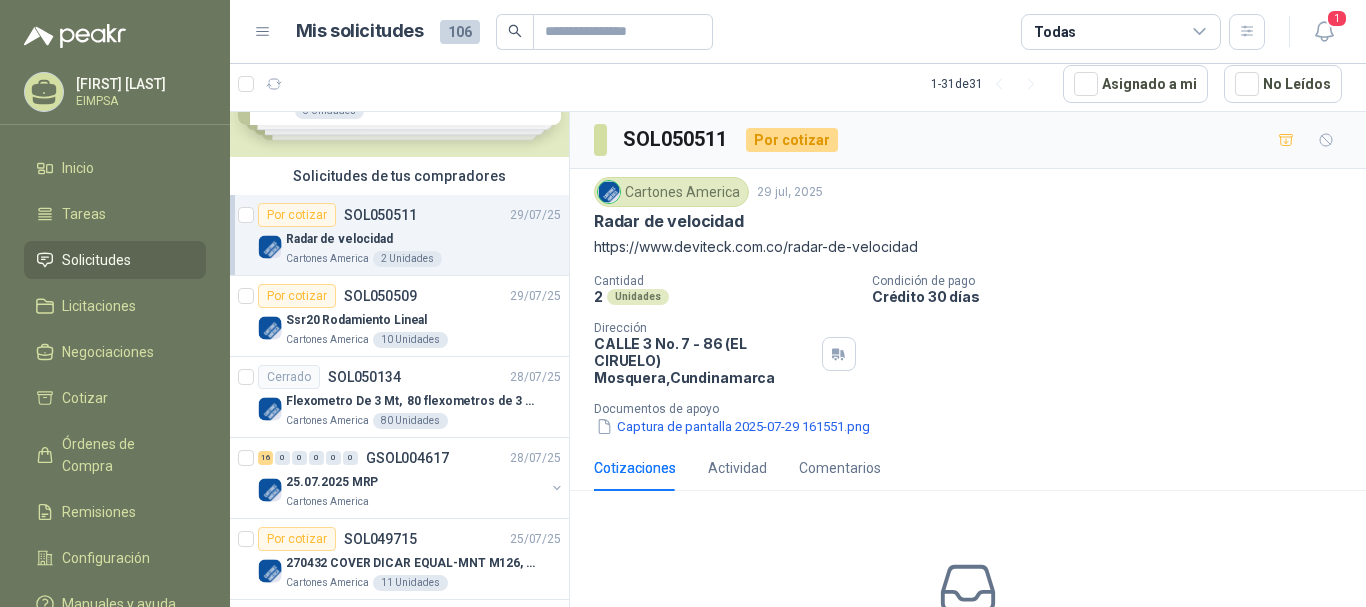 scroll, scrollTop: 100, scrollLeft: 0, axis: vertical 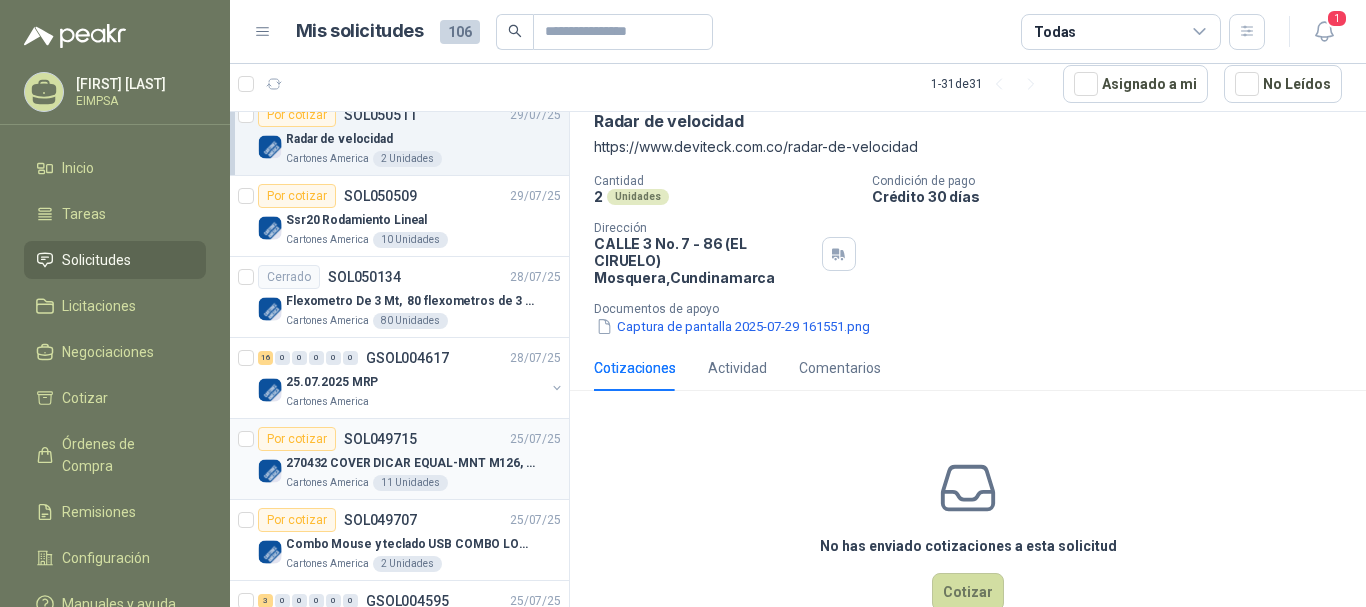 click on "270432 COVER DICAR EQUAL-MNT M126, 5486" at bounding box center (410, 463) 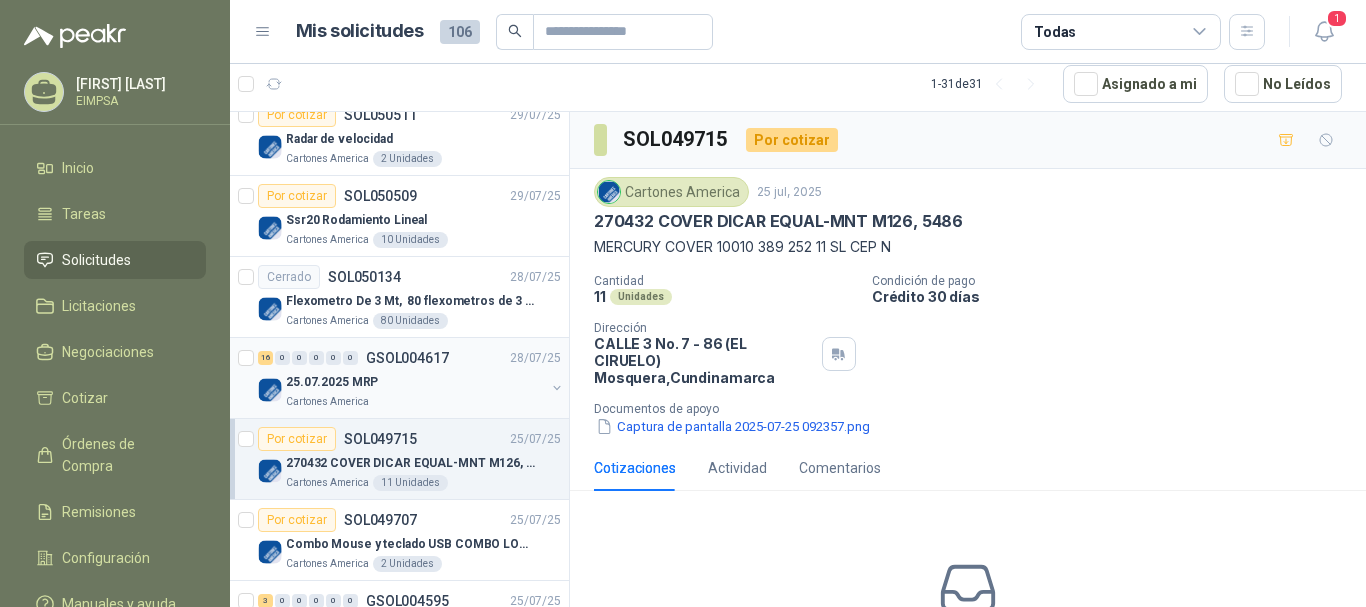 click on "25.07.2025 MRP" at bounding box center (415, 382) 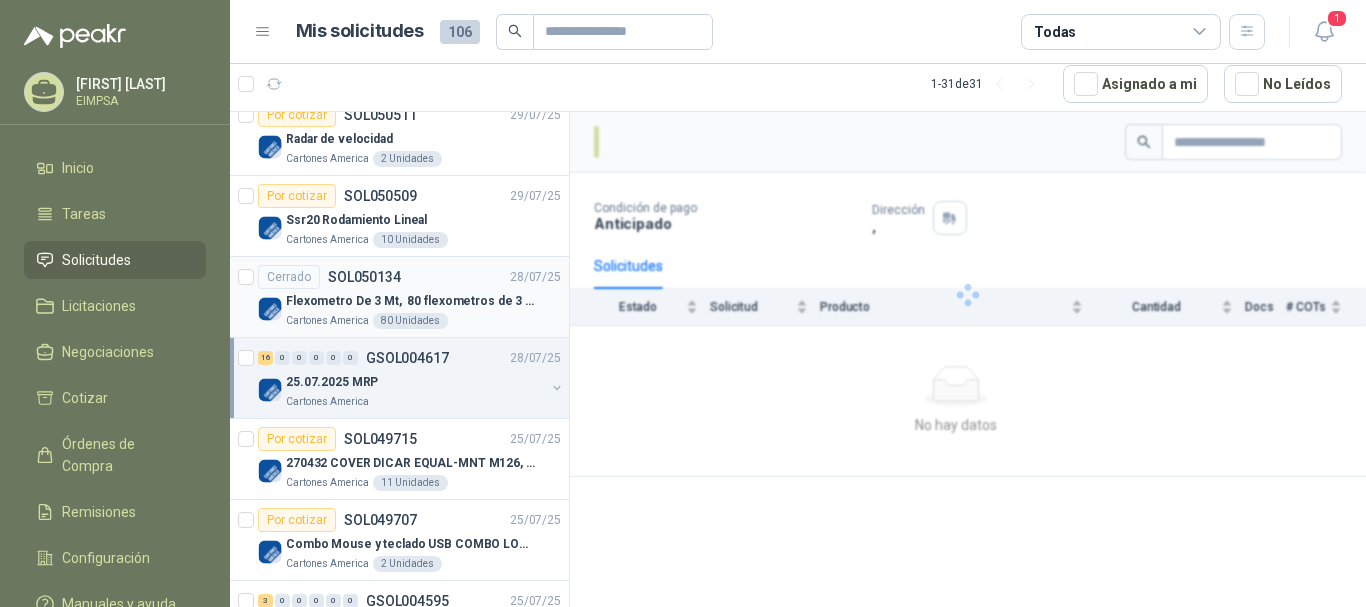 click on "Flexometro De 3 Mt,  80 flexometros de 3 m Marca Tajima" at bounding box center [410, 301] 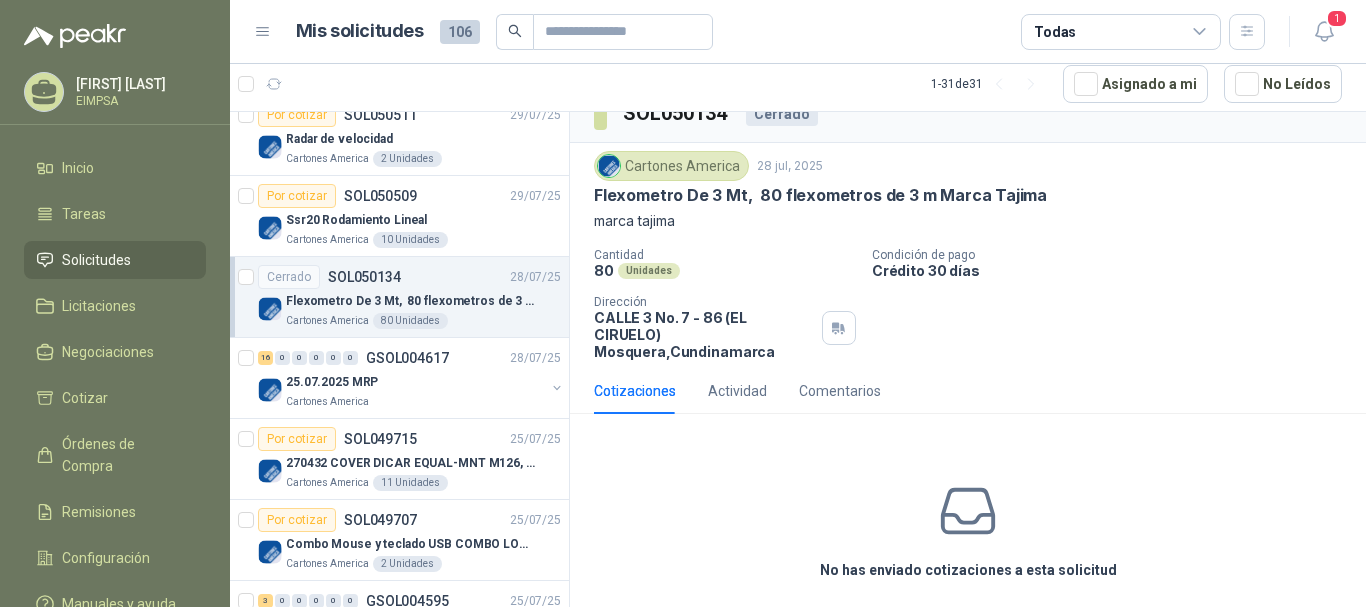 scroll, scrollTop: 50, scrollLeft: 0, axis: vertical 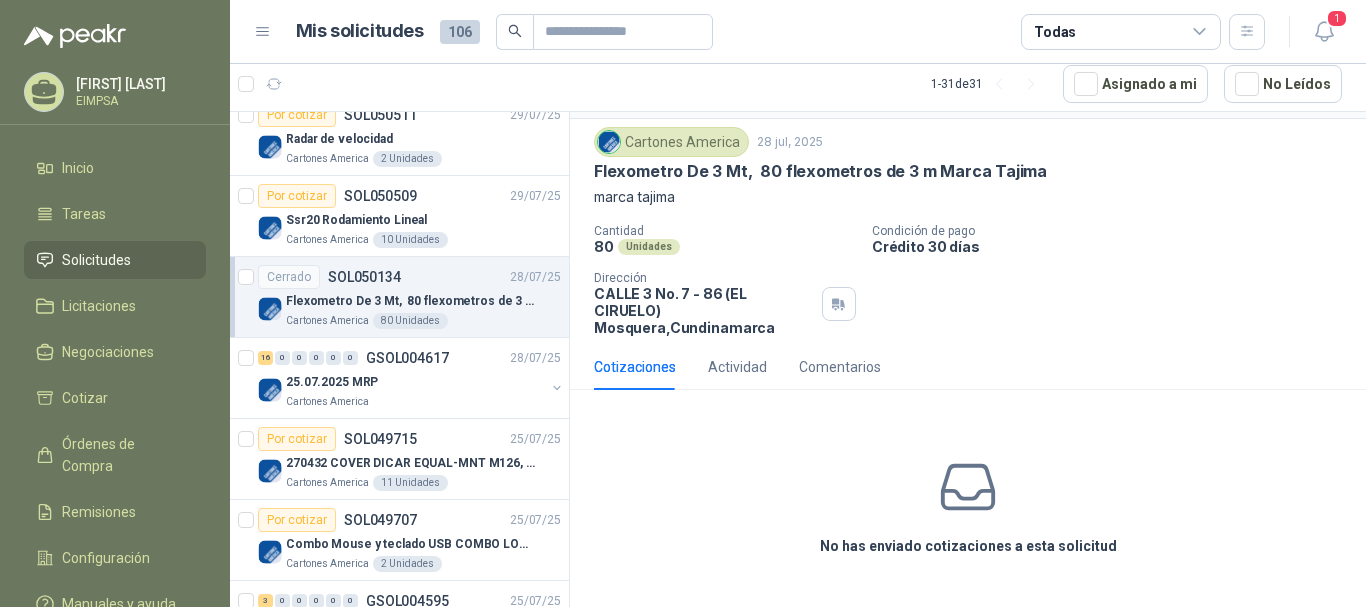 click on "80   Unidades" at bounding box center [410, 321] 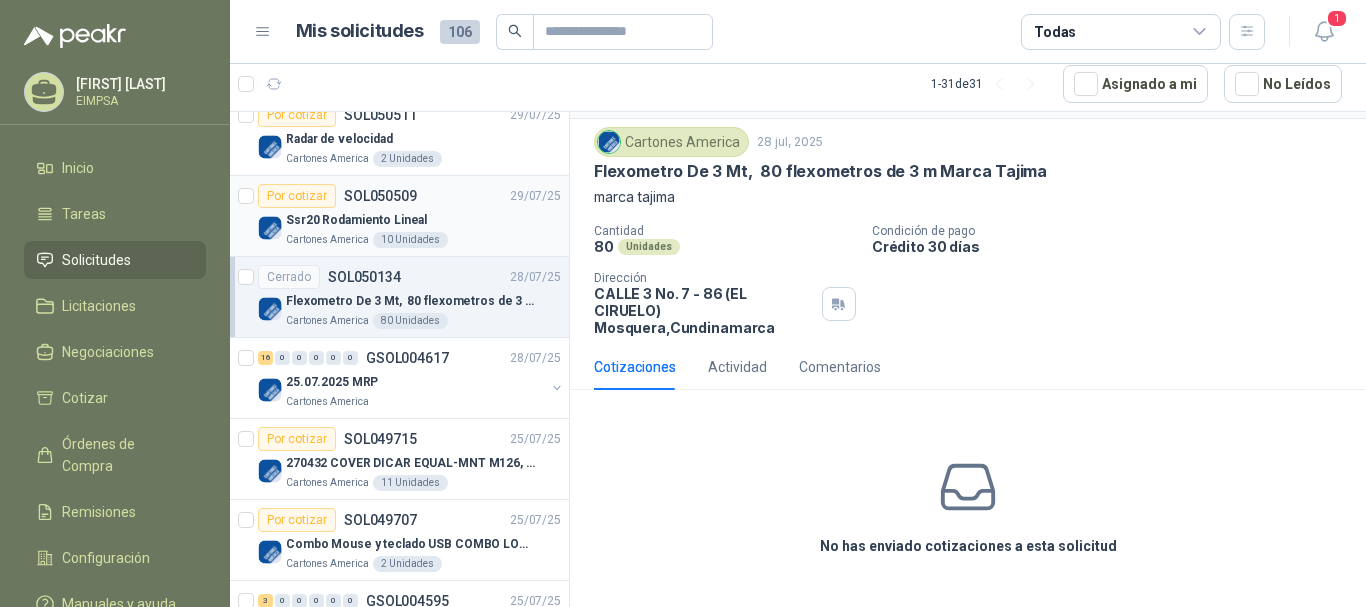 click on "Ssr20 Rodamiento Lineal" at bounding box center [423, 220] 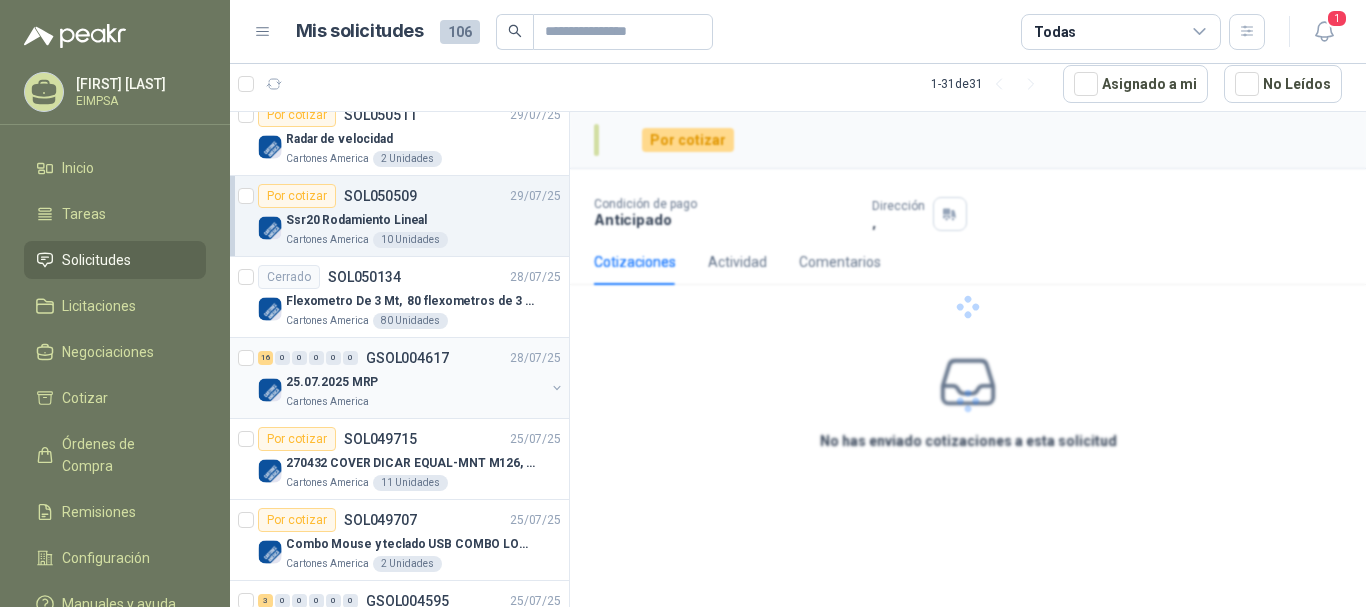 click on "25.07.2025 MRP" at bounding box center [415, 382] 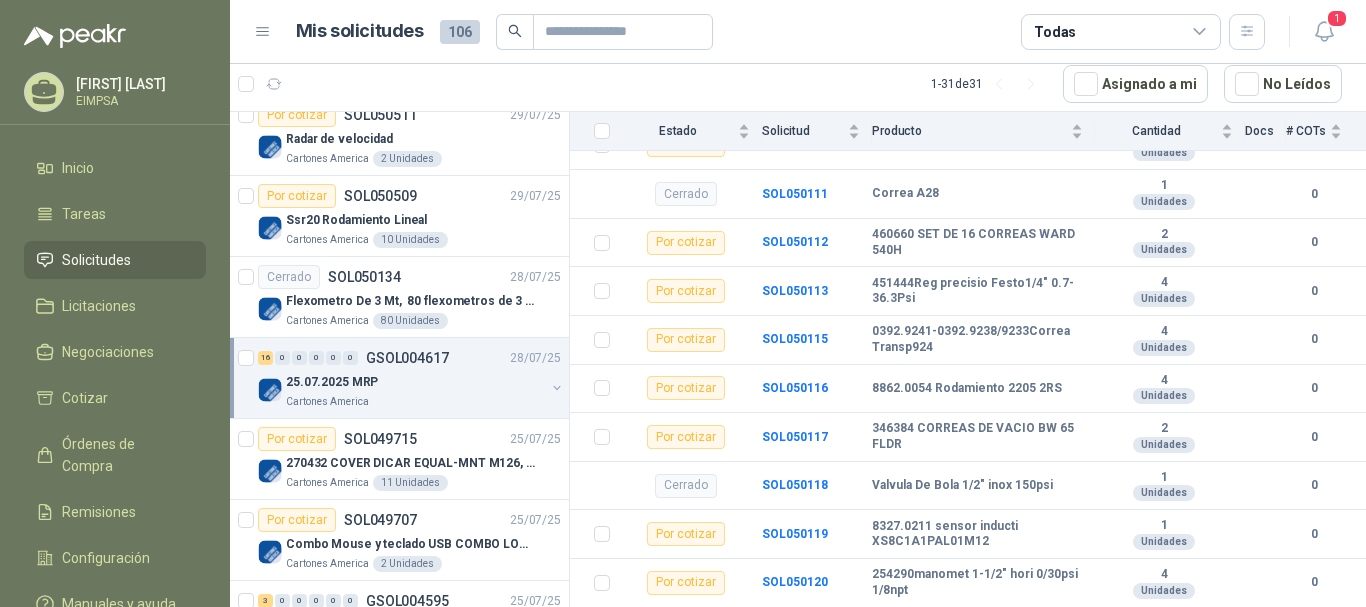scroll, scrollTop: 793, scrollLeft: 0, axis: vertical 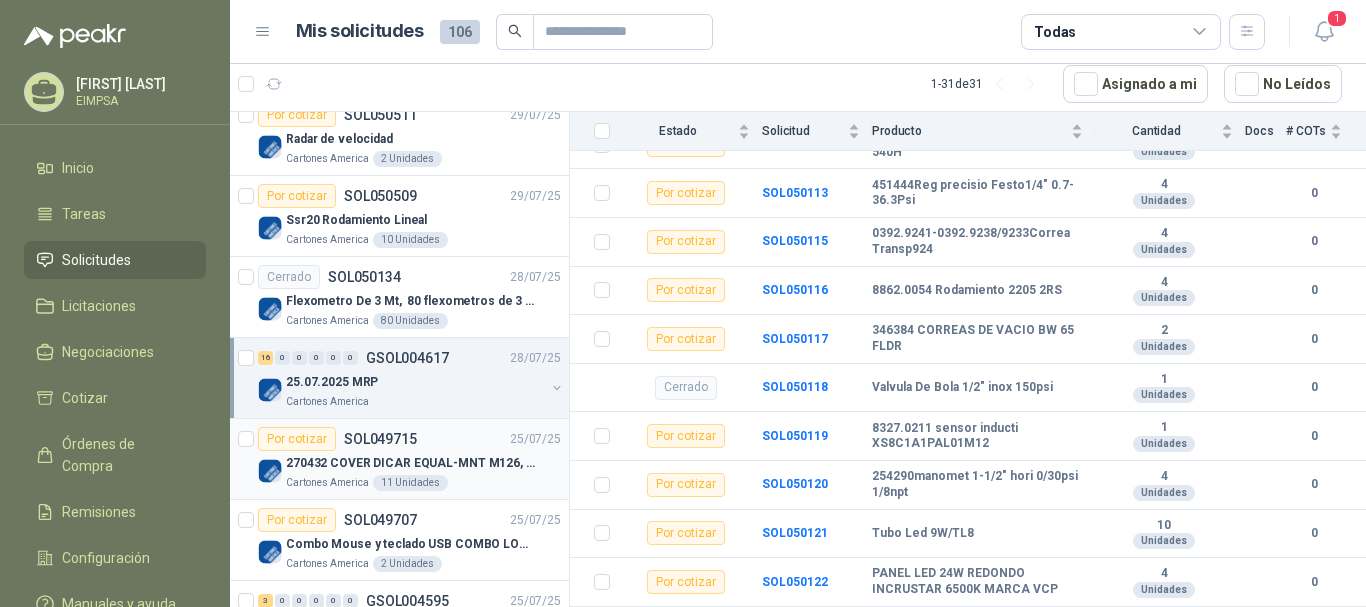 click on "Por cotizar SOL049715 25/07/25" at bounding box center [409, 439] 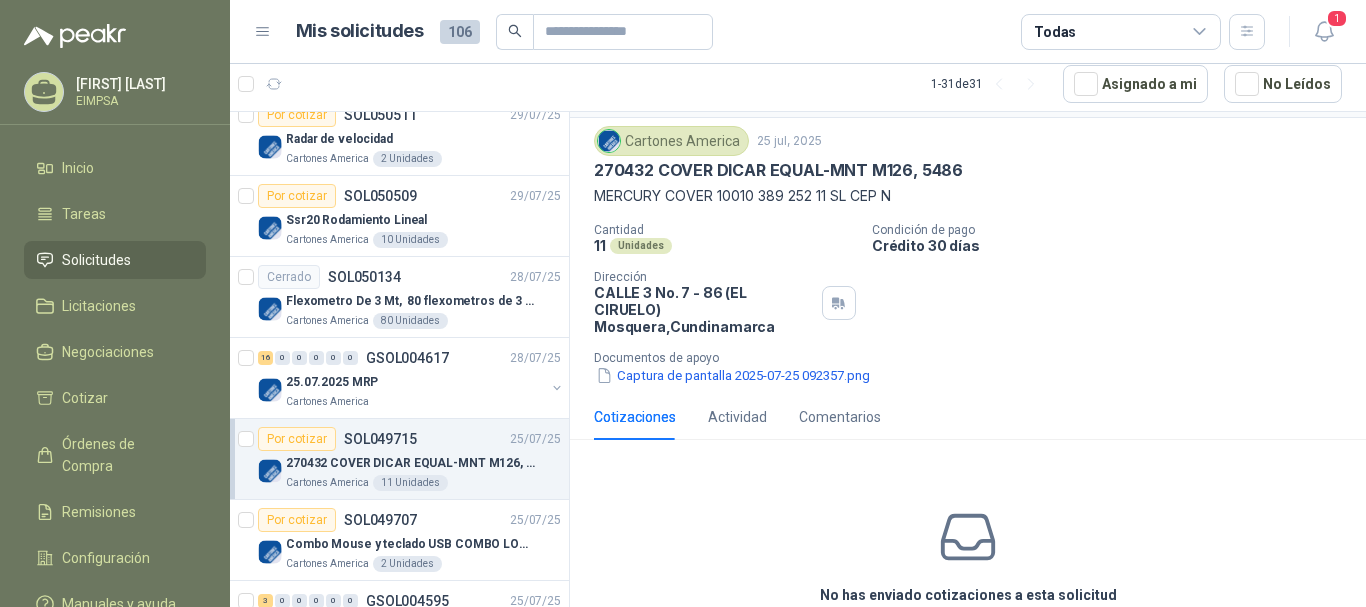 scroll, scrollTop: 155, scrollLeft: 0, axis: vertical 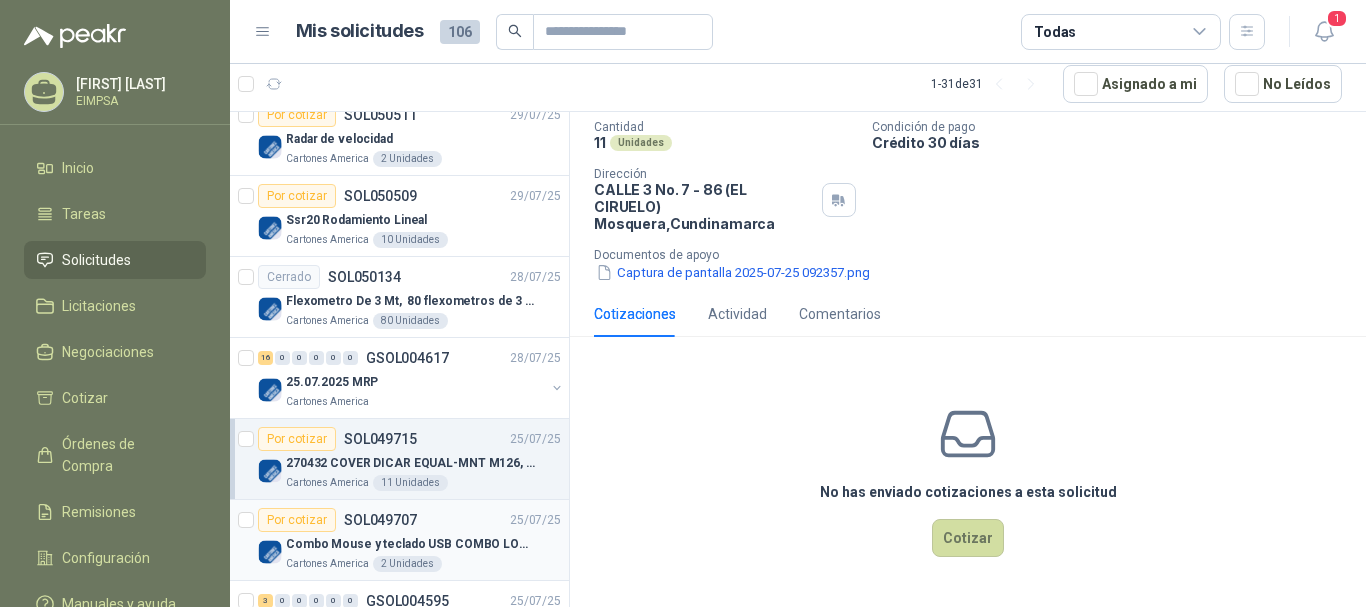click on "Por cotizar SOL049707 25/07/25" at bounding box center (409, 520) 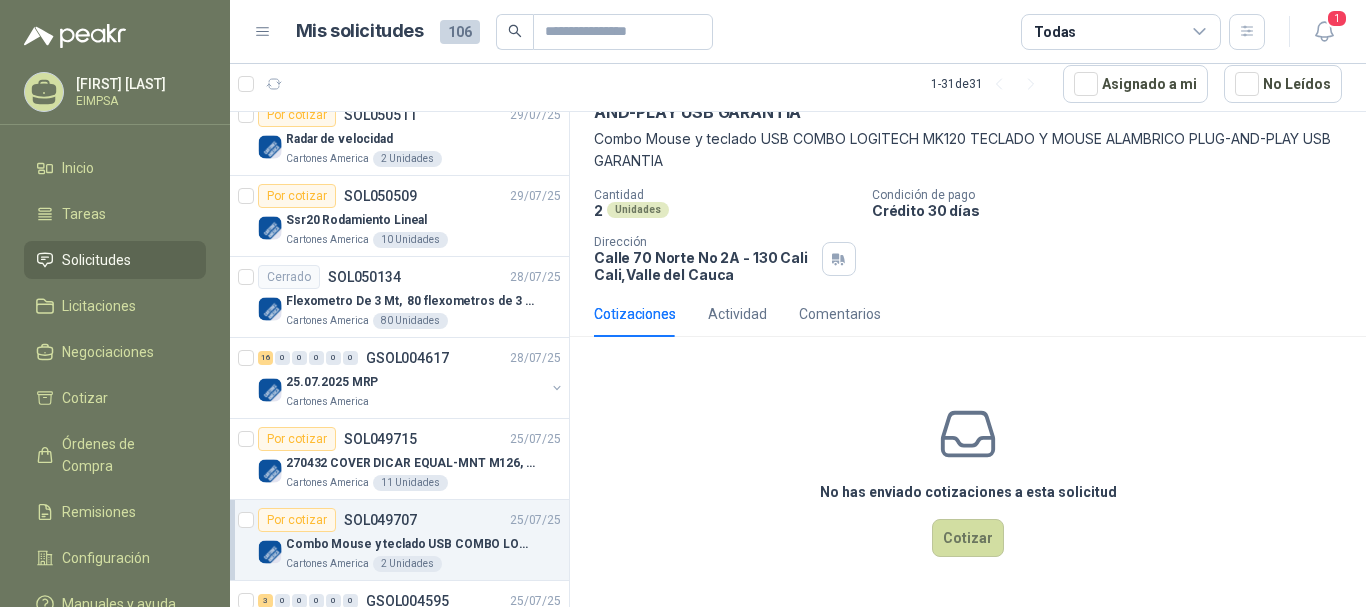 scroll, scrollTop: 131, scrollLeft: 0, axis: vertical 